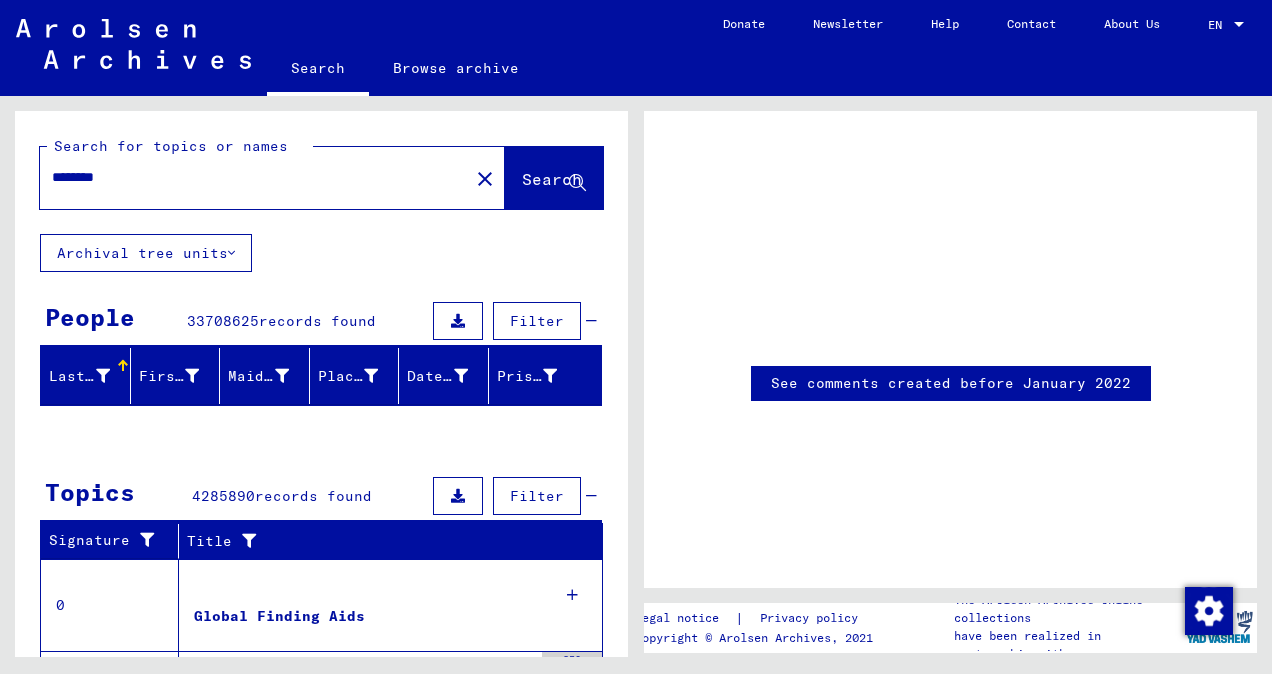 scroll, scrollTop: 0, scrollLeft: 0, axis: both 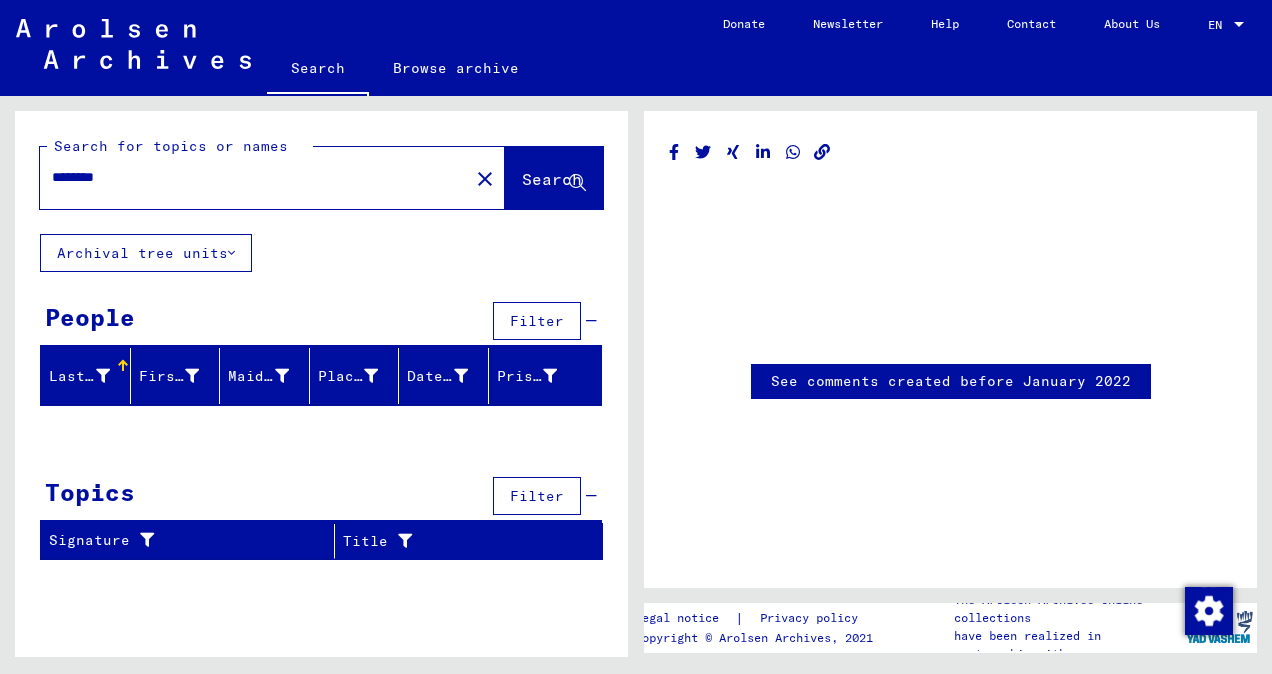 click on "********" at bounding box center (254, 177) 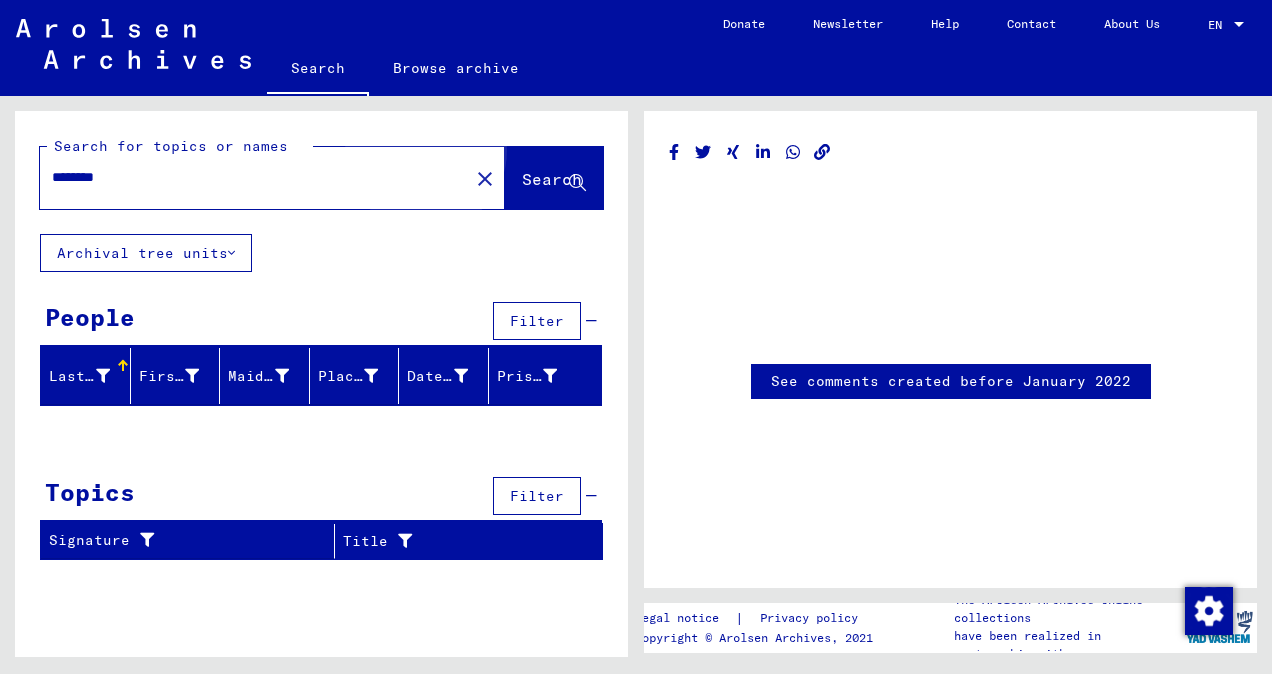 click on "Search" 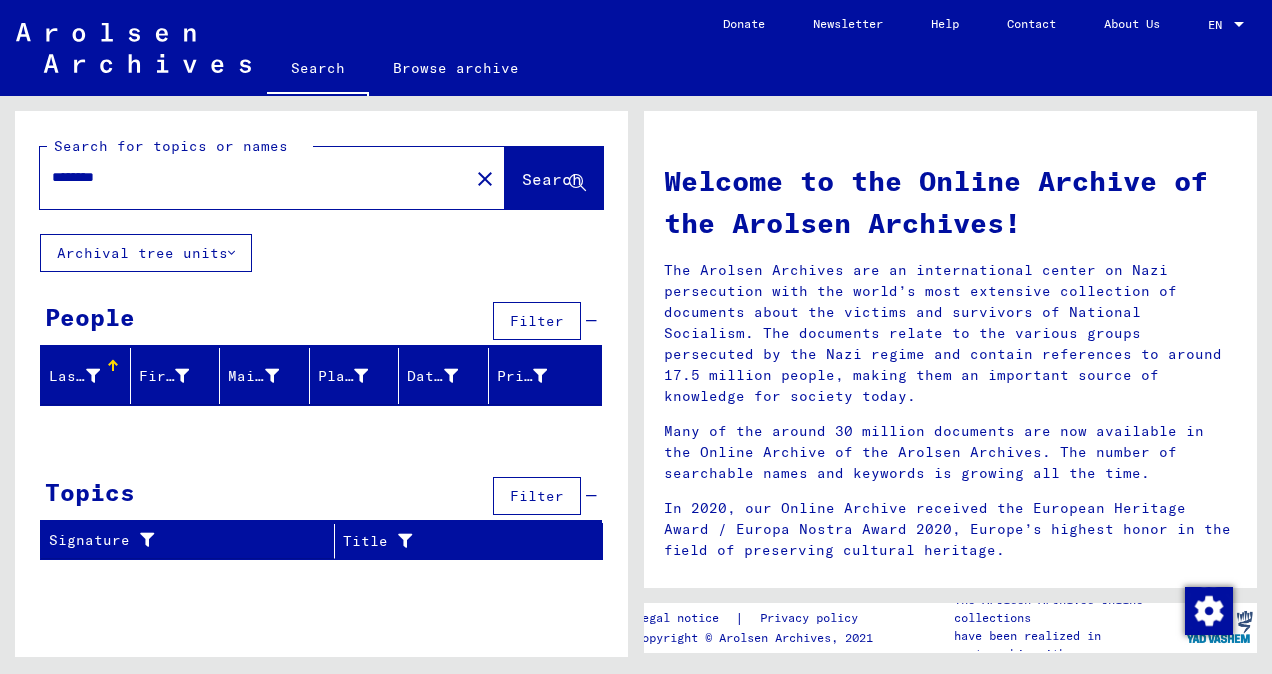 drag, startPoint x: 372, startPoint y: 182, endPoint x: 39, endPoint y: 164, distance: 333.48615 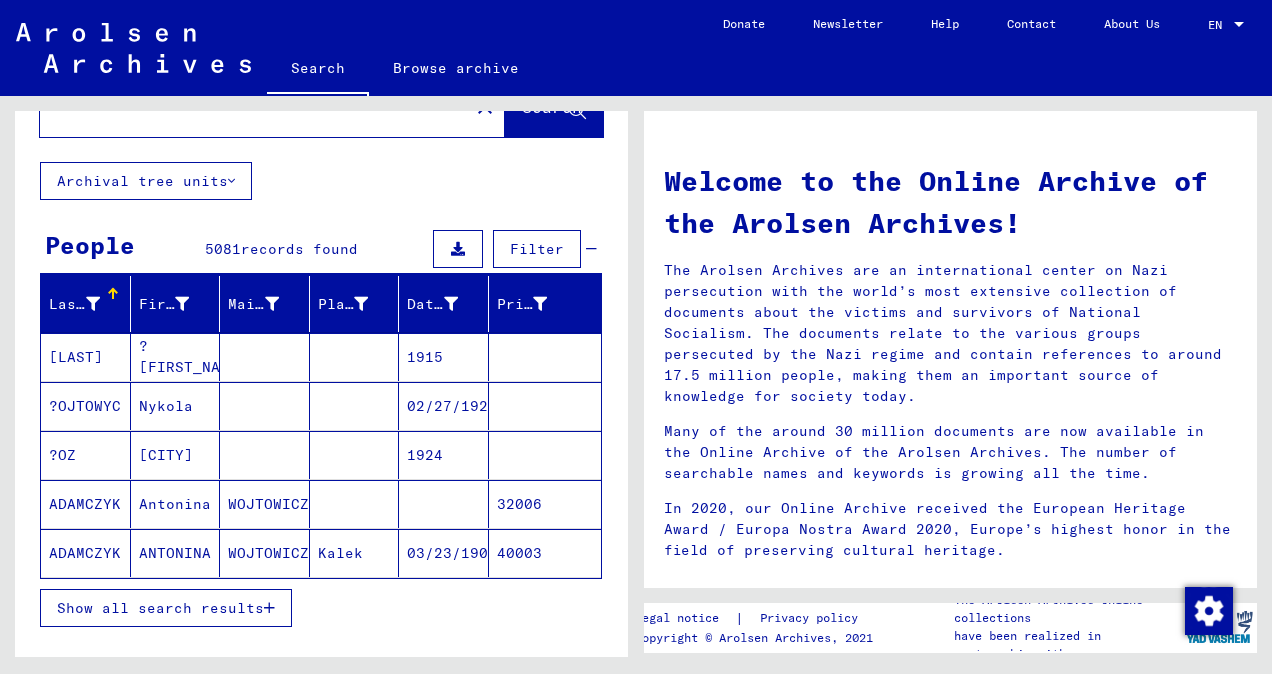 scroll, scrollTop: 0, scrollLeft: 0, axis: both 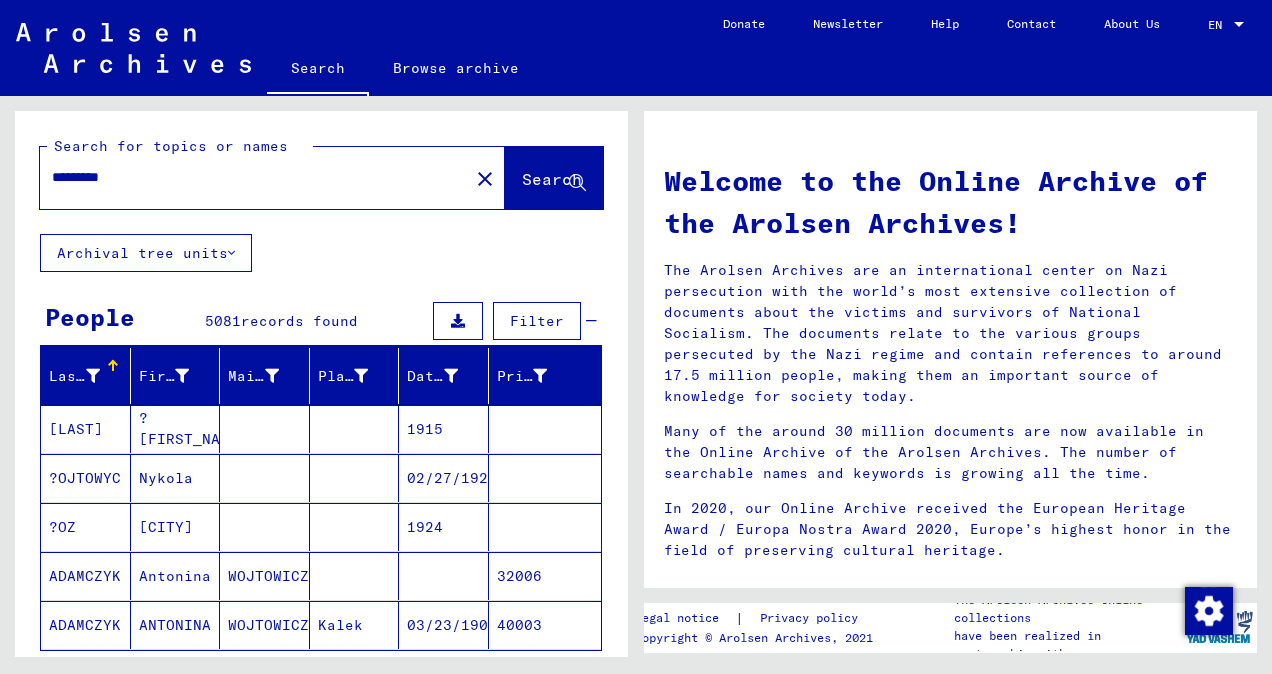 click on "*********" 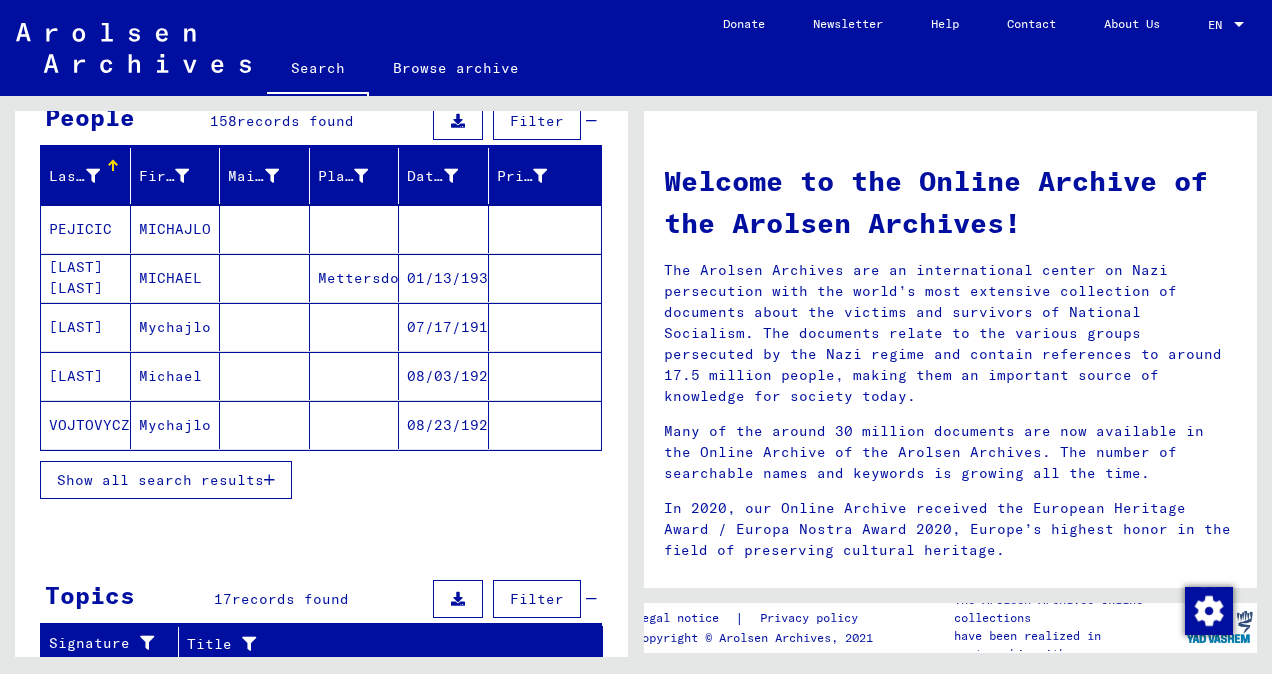 scroll, scrollTop: 0, scrollLeft: 0, axis: both 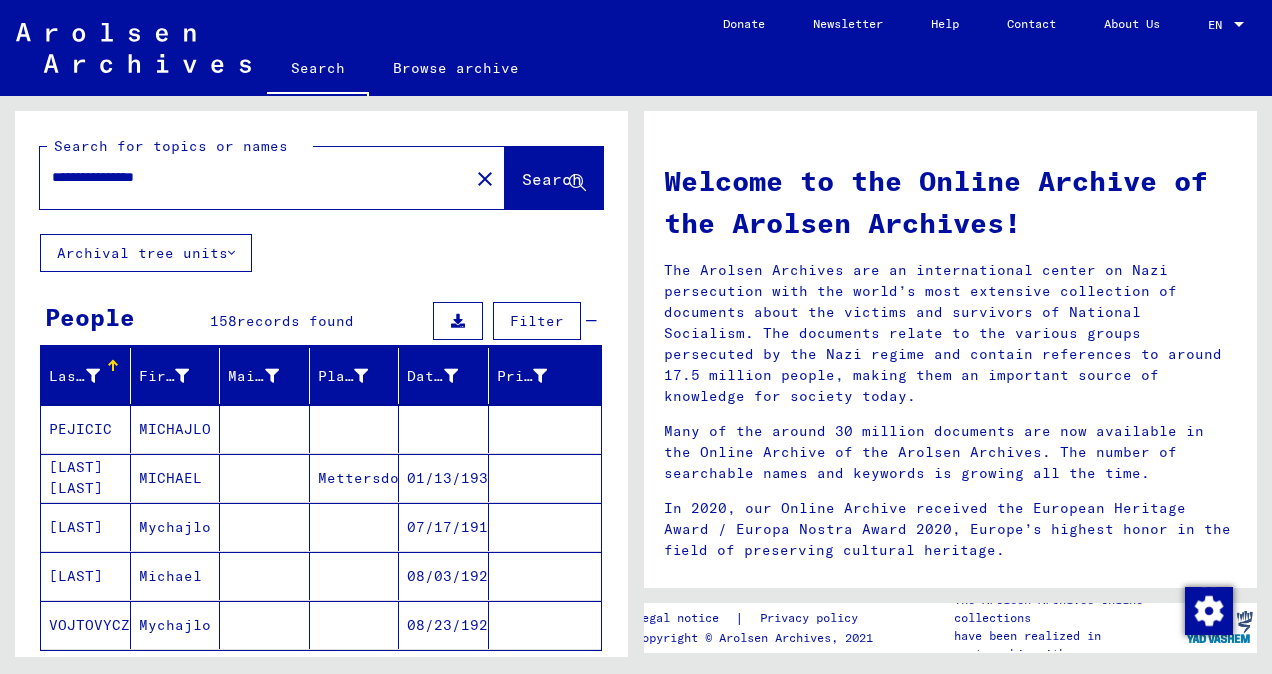 click on "**********" at bounding box center (248, 177) 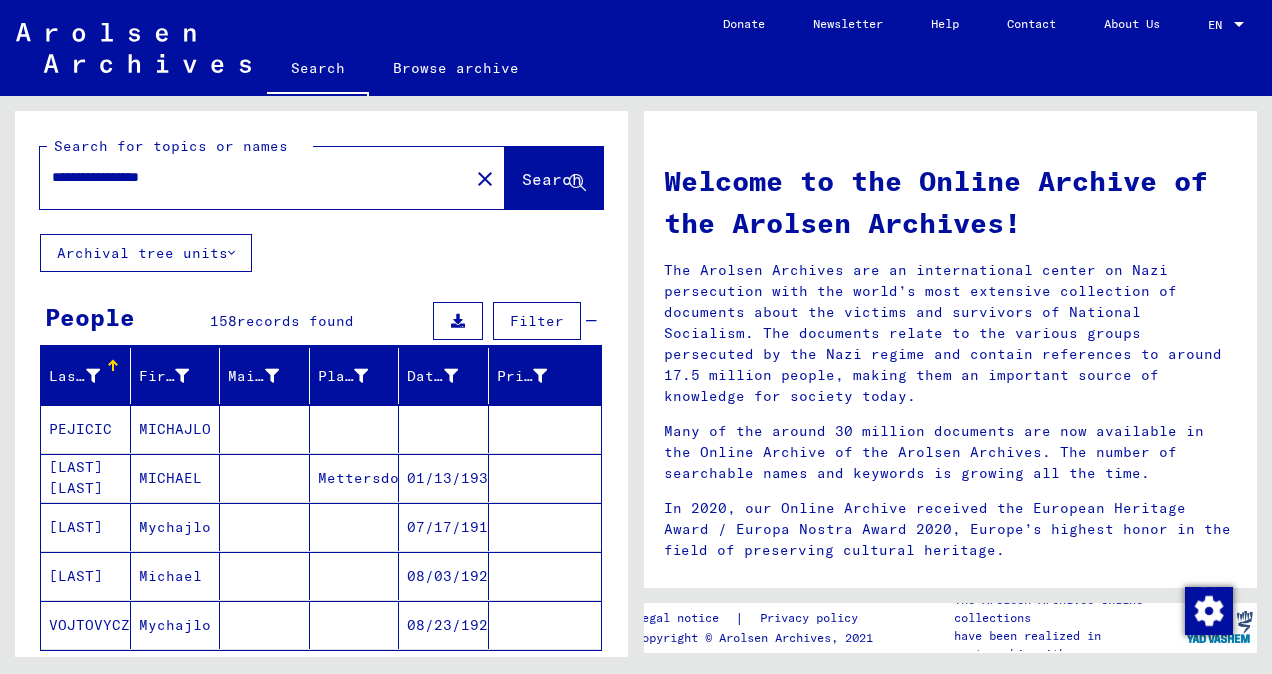 click on "**********" at bounding box center (248, 177) 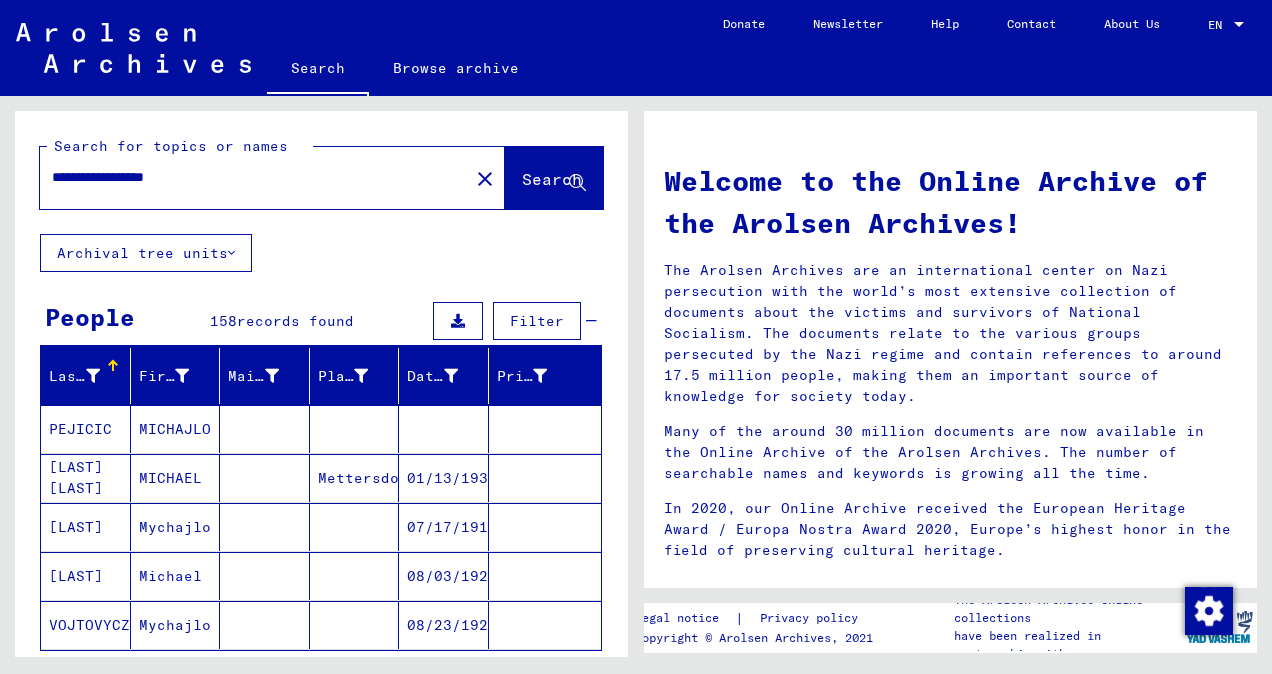 type on "**********" 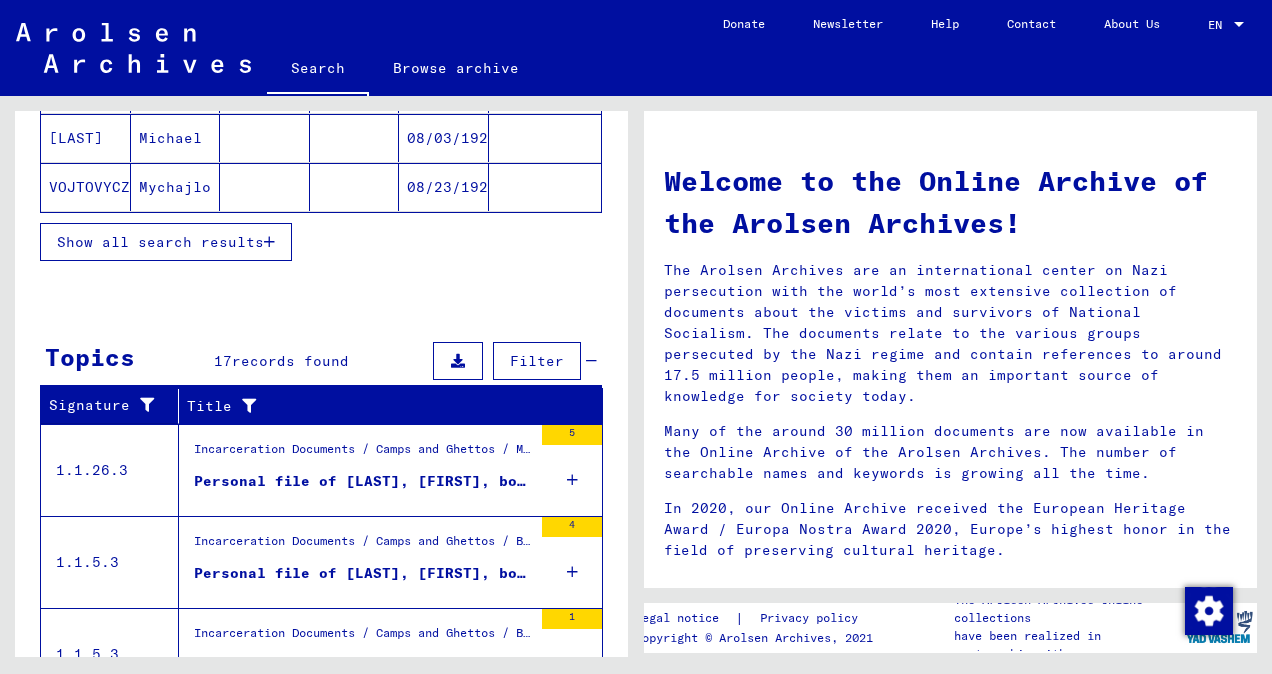 scroll, scrollTop: 500, scrollLeft: 0, axis: vertical 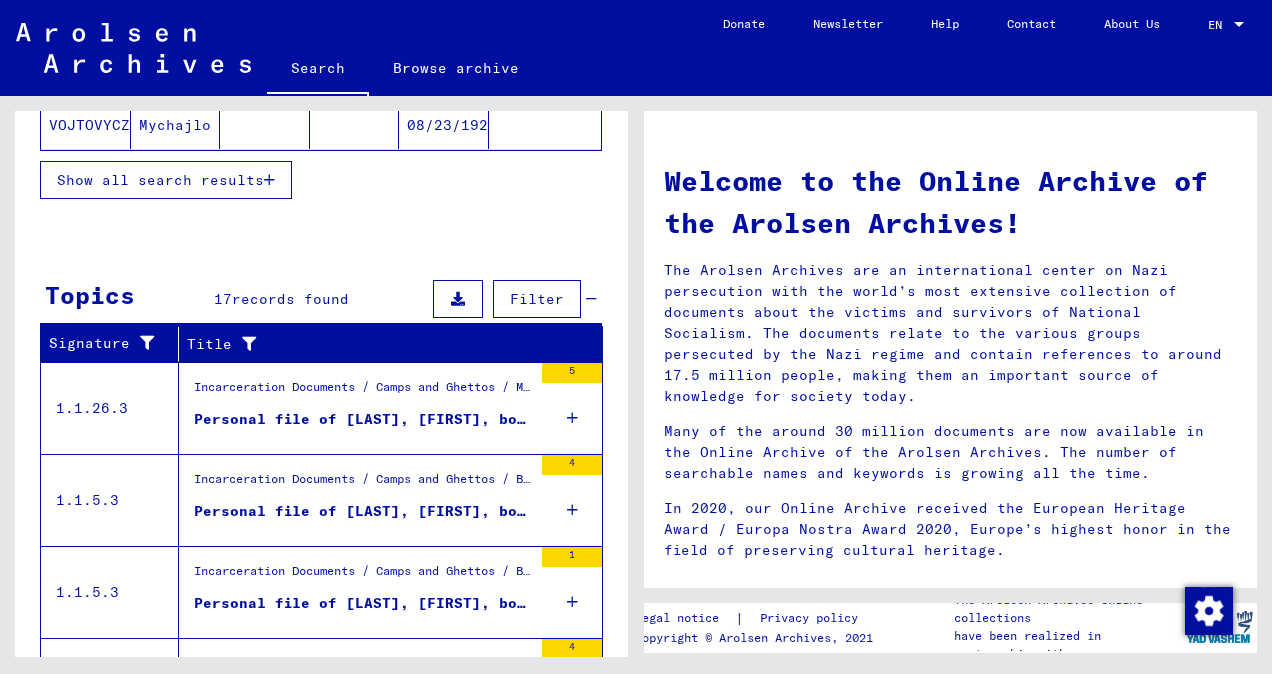 click on "Personal file of [LAST], [FIRST], born on [DATE]" at bounding box center [363, 419] 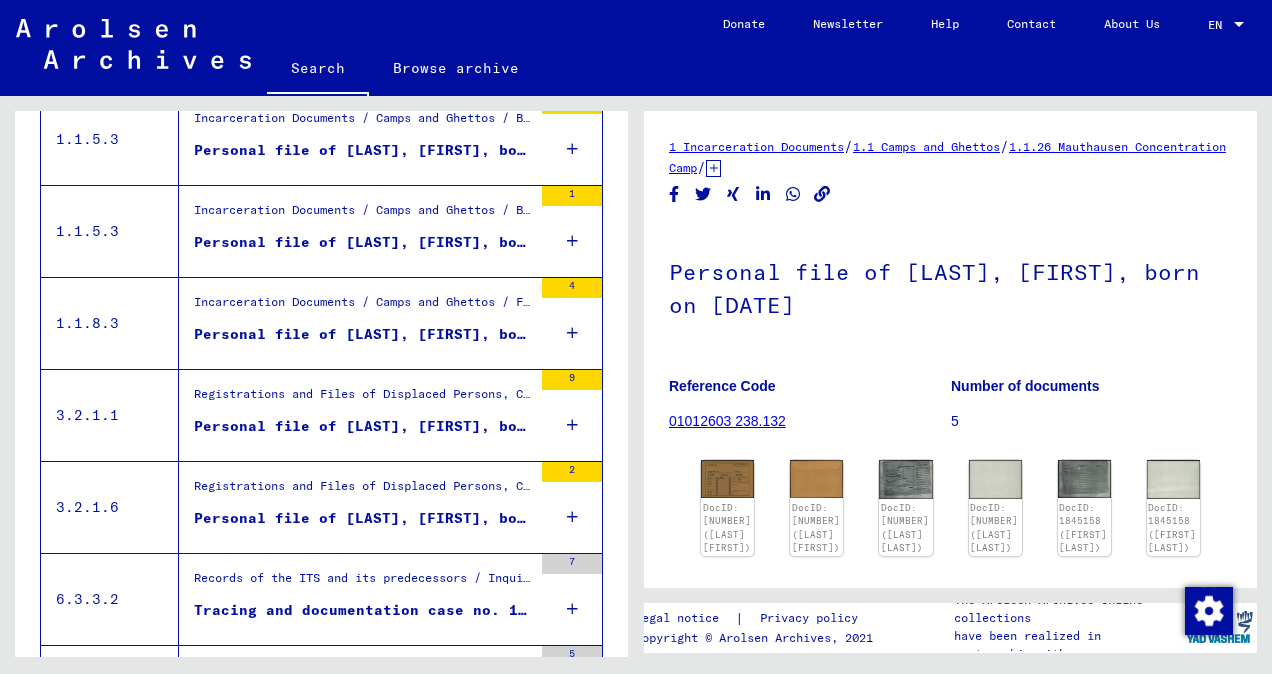 scroll, scrollTop: 0, scrollLeft: 0, axis: both 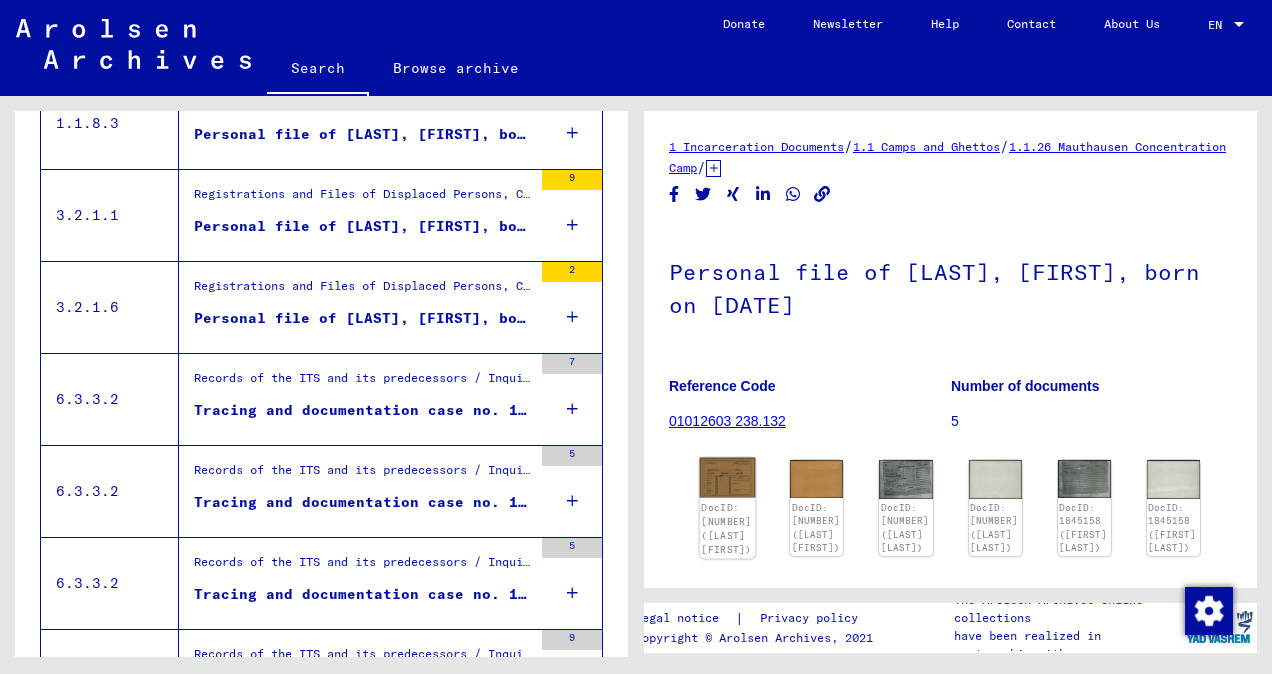 click 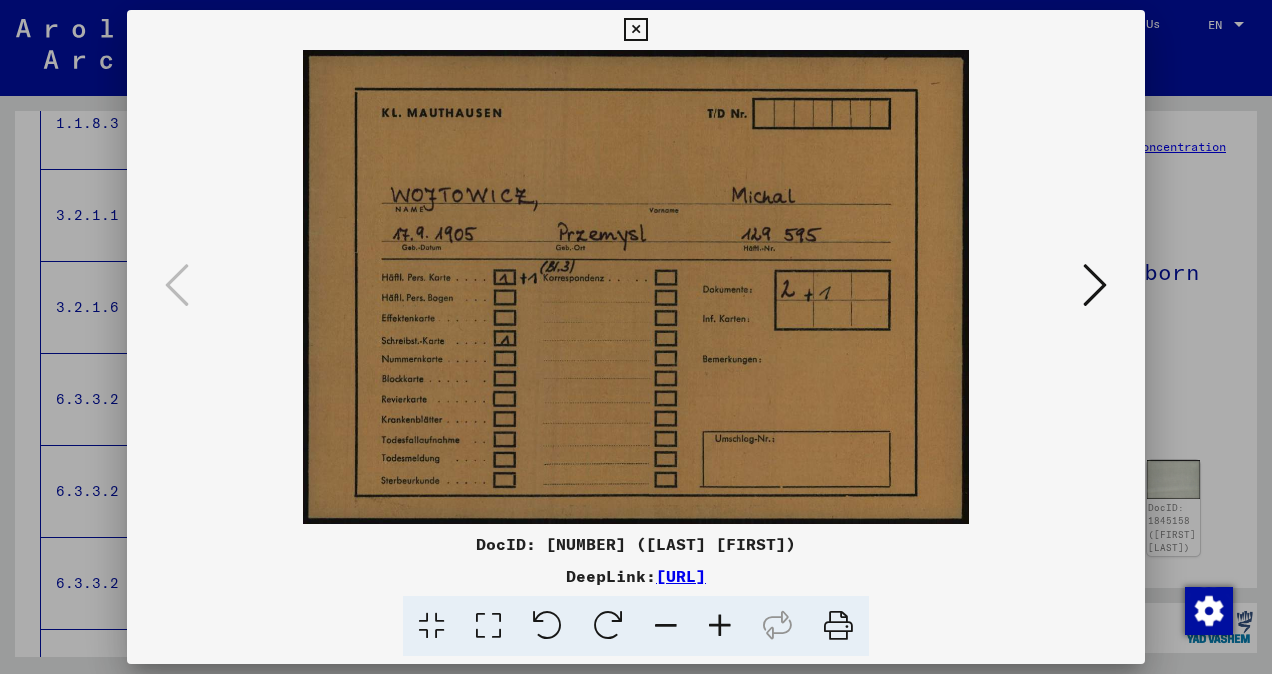 click at bounding box center [636, 337] 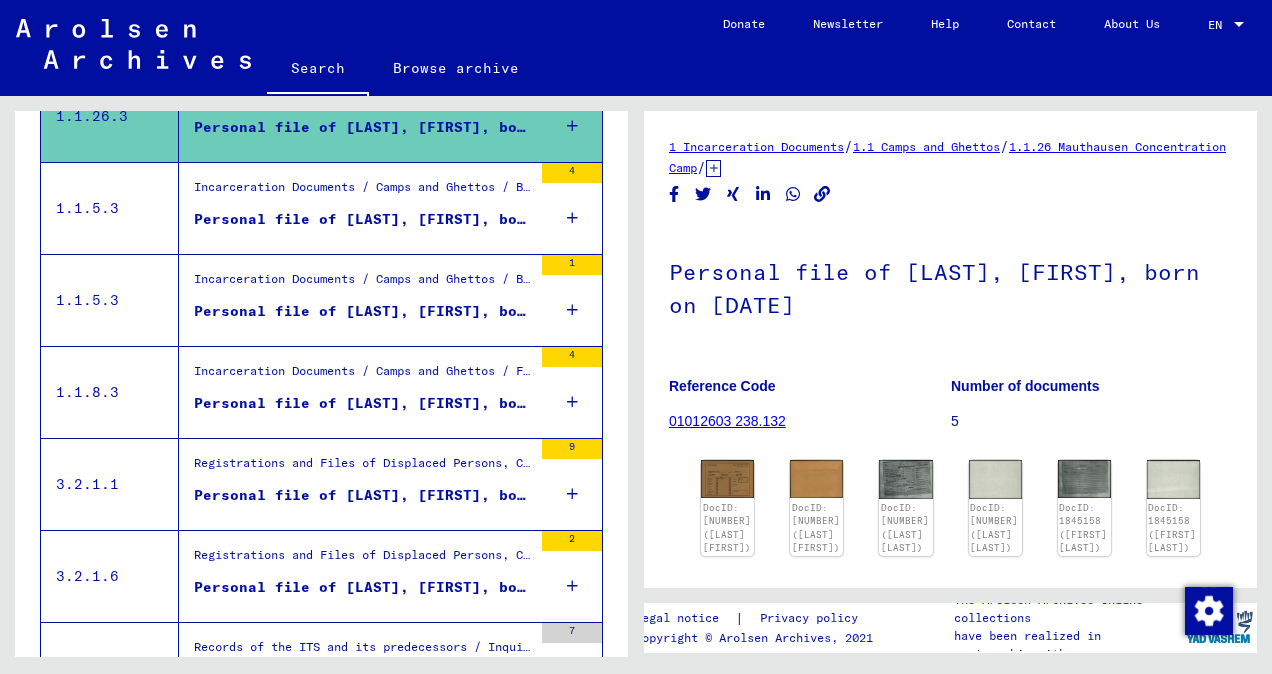 scroll, scrollTop: 400, scrollLeft: 0, axis: vertical 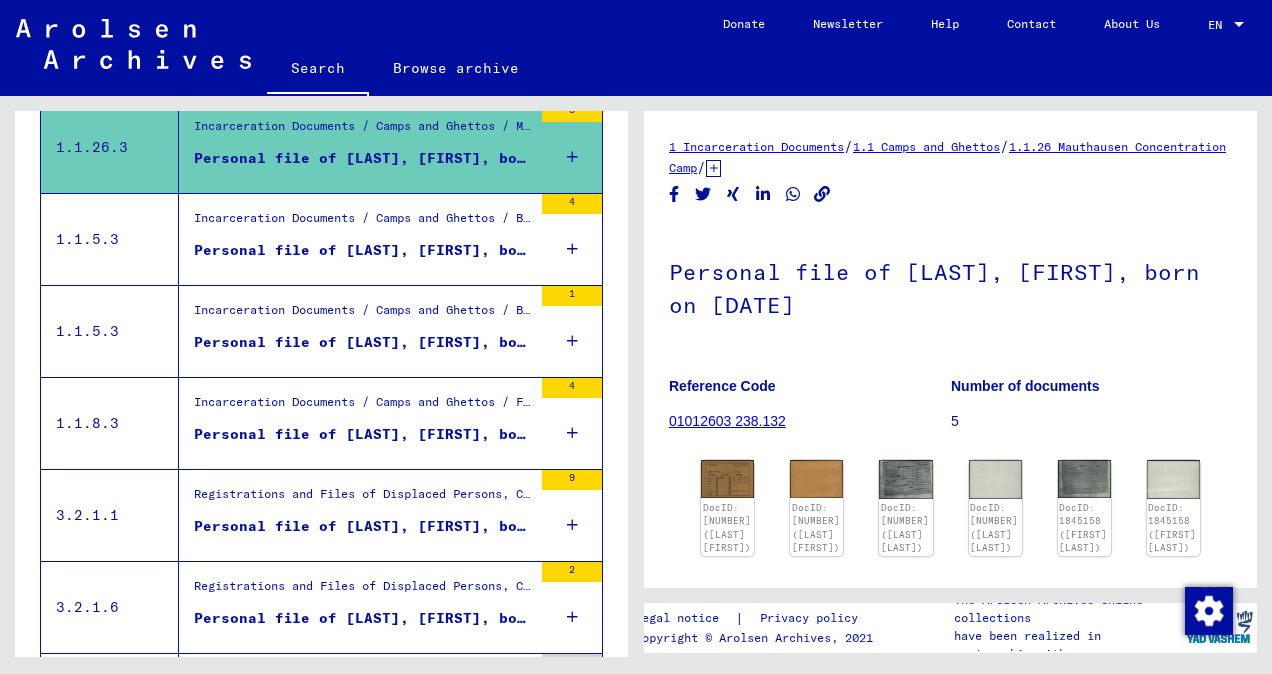 click on "Personal file of [LAST], [FIRST], born on [DATE]" at bounding box center (363, 250) 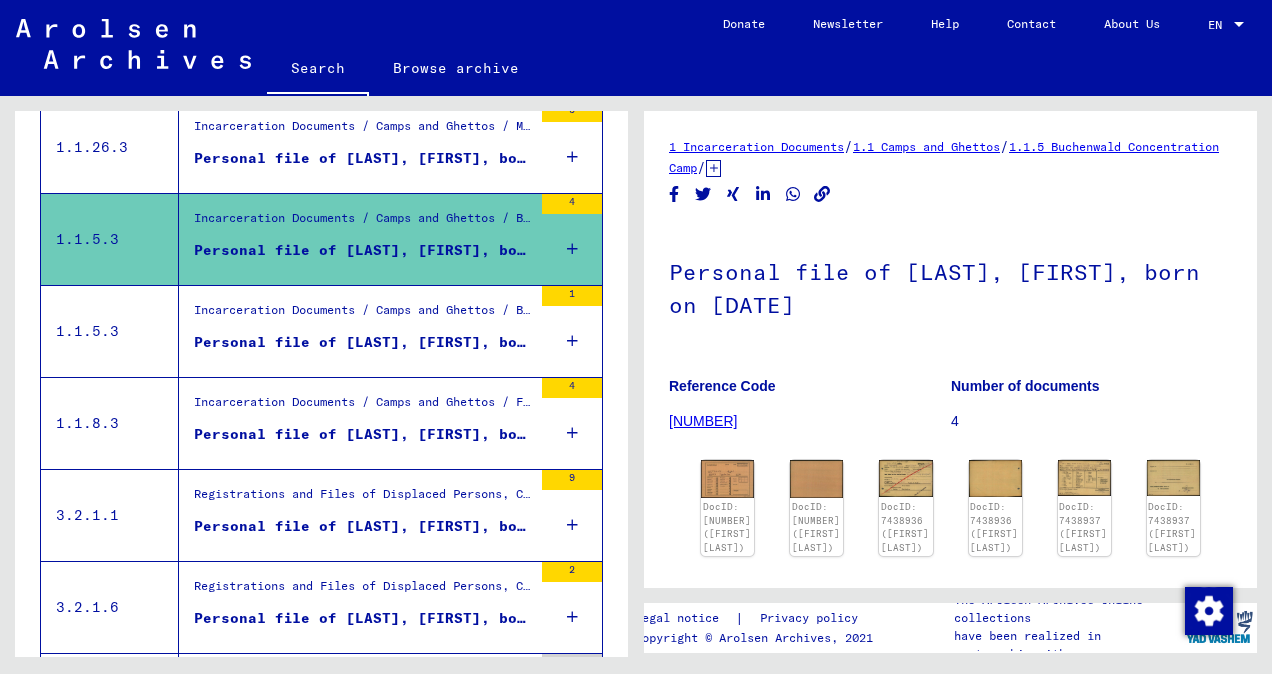 scroll, scrollTop: 0, scrollLeft: 0, axis: both 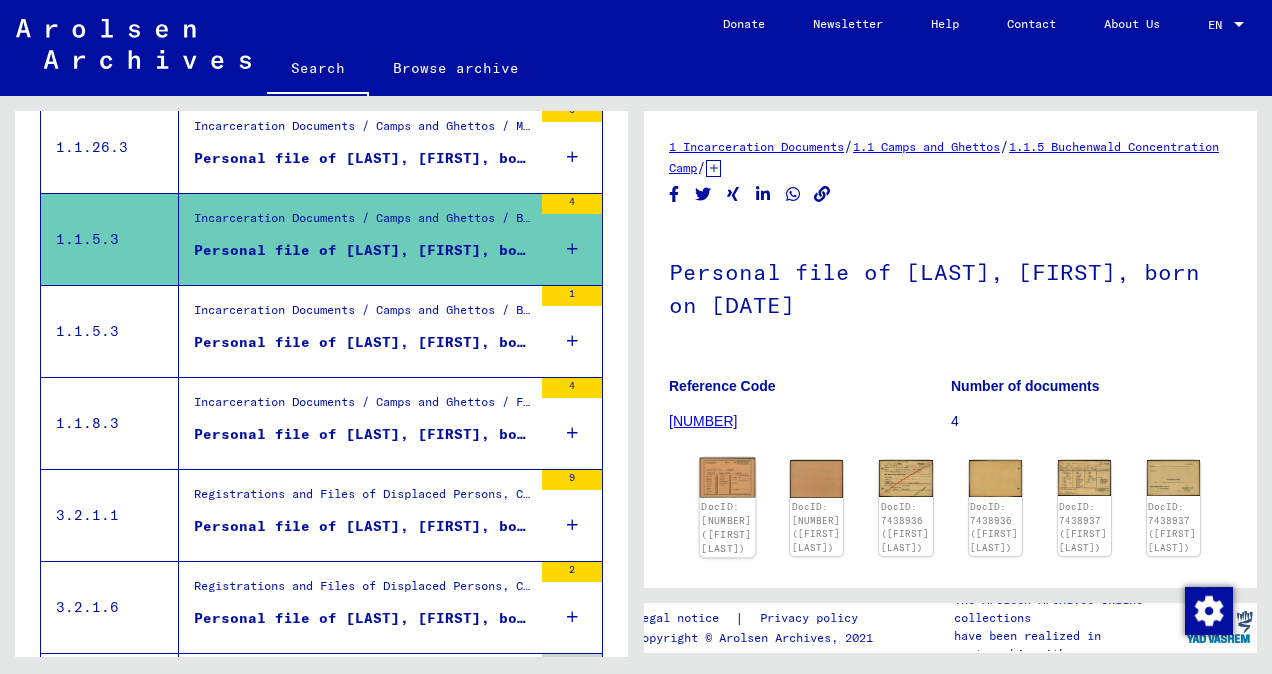 click 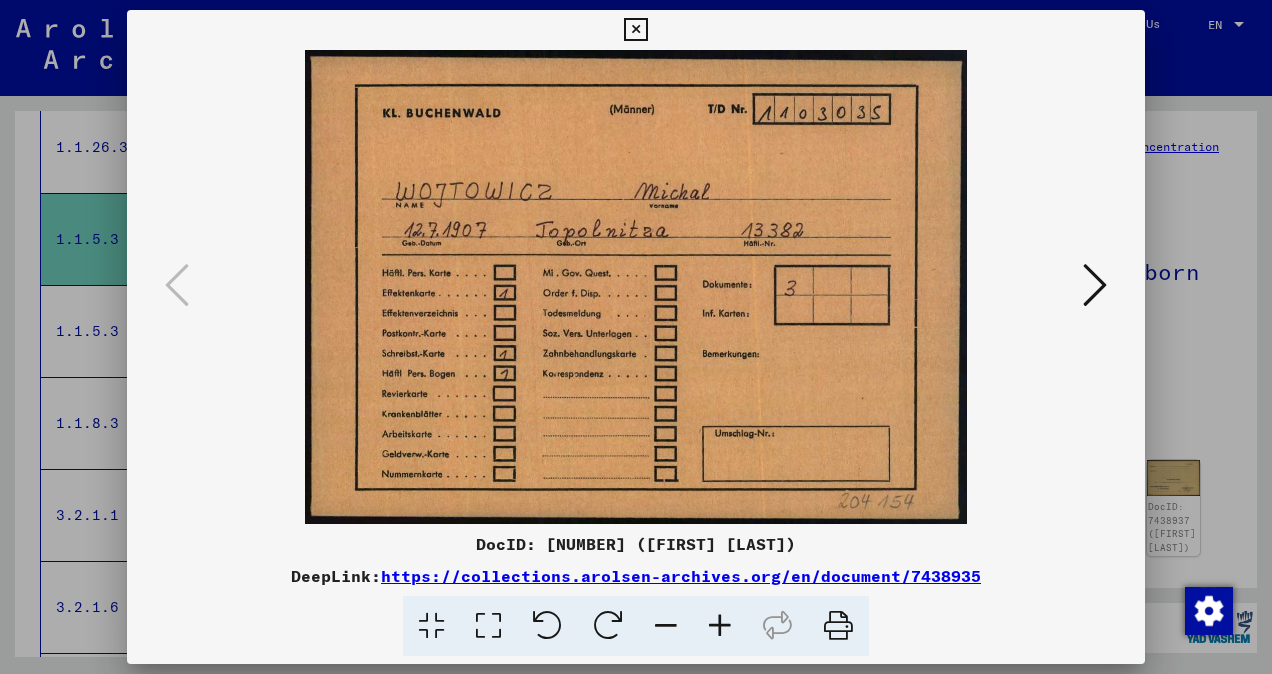 click at bounding box center [636, 337] 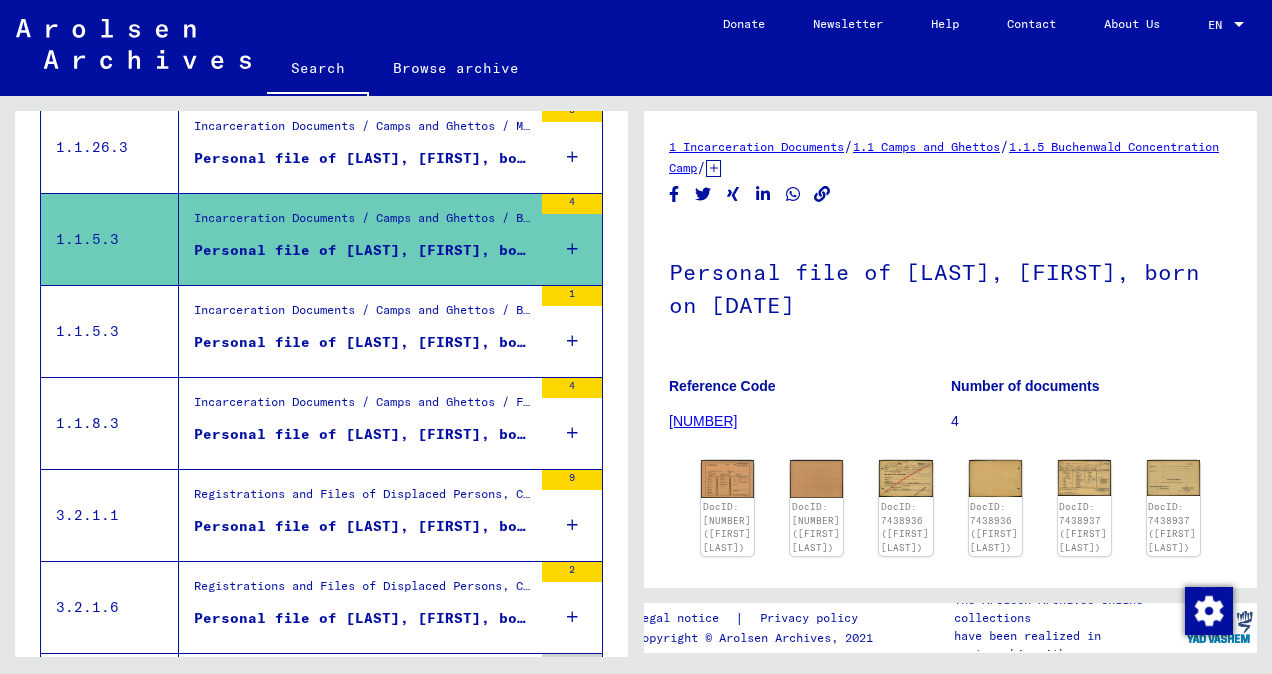 click on "Personal file of [LAST], [FIRST], born on [DATE]" at bounding box center [363, 342] 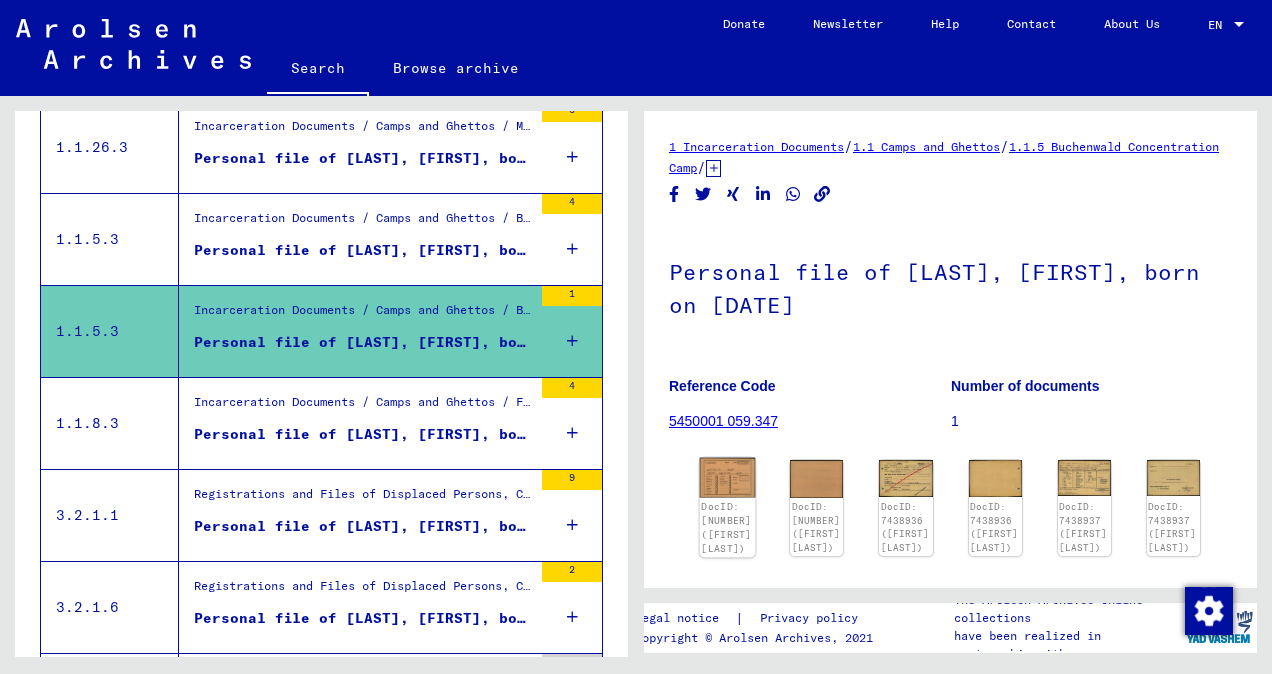 scroll, scrollTop: 0, scrollLeft: 0, axis: both 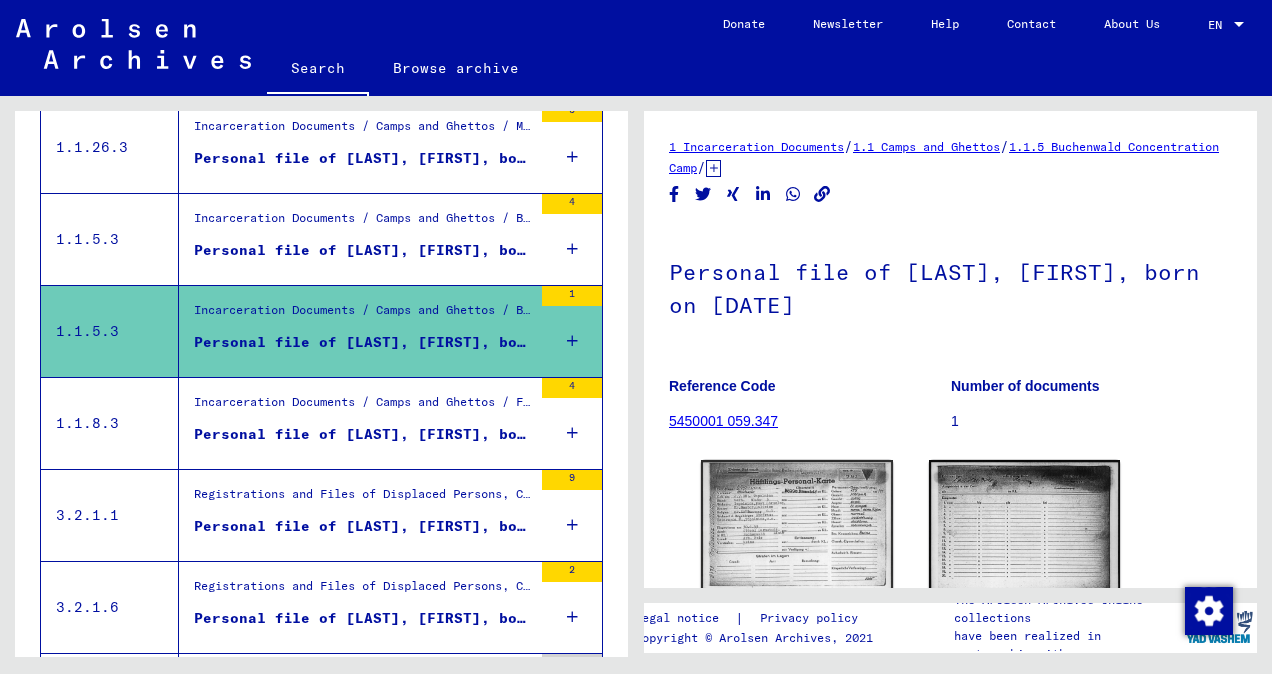 click on "DocID: [NUMBER] ([FIRST] [LAST])" 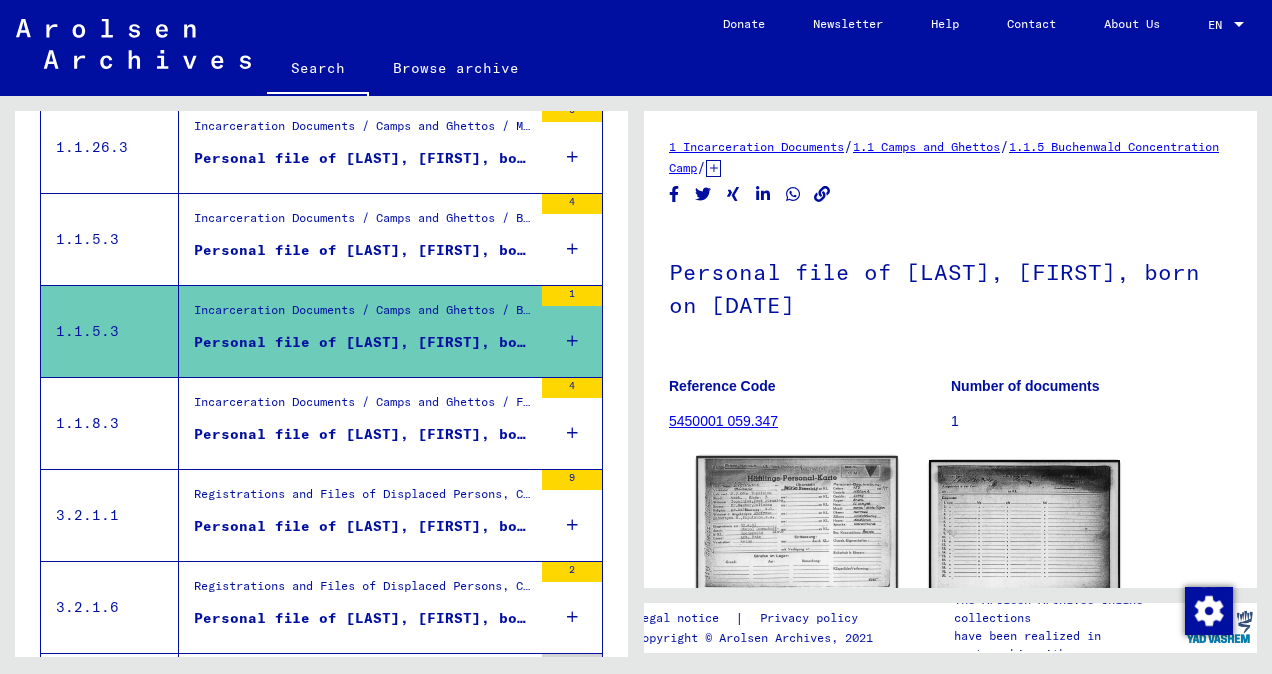 click 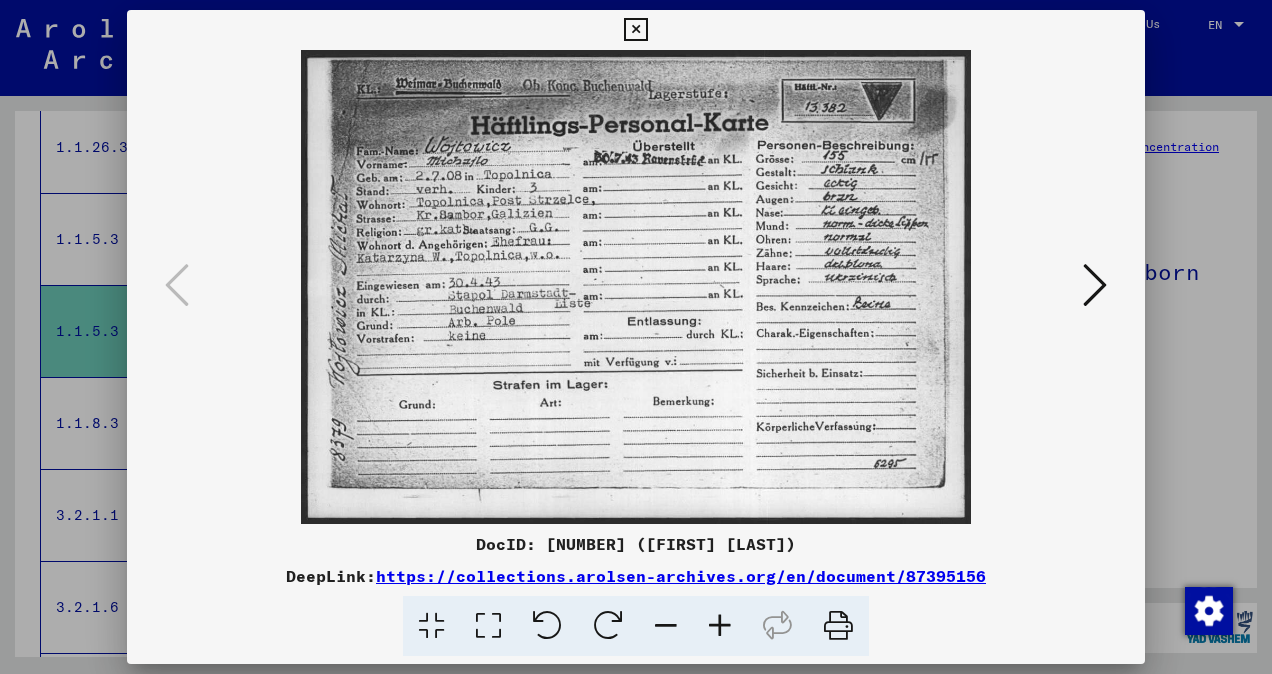 click at bounding box center [636, 337] 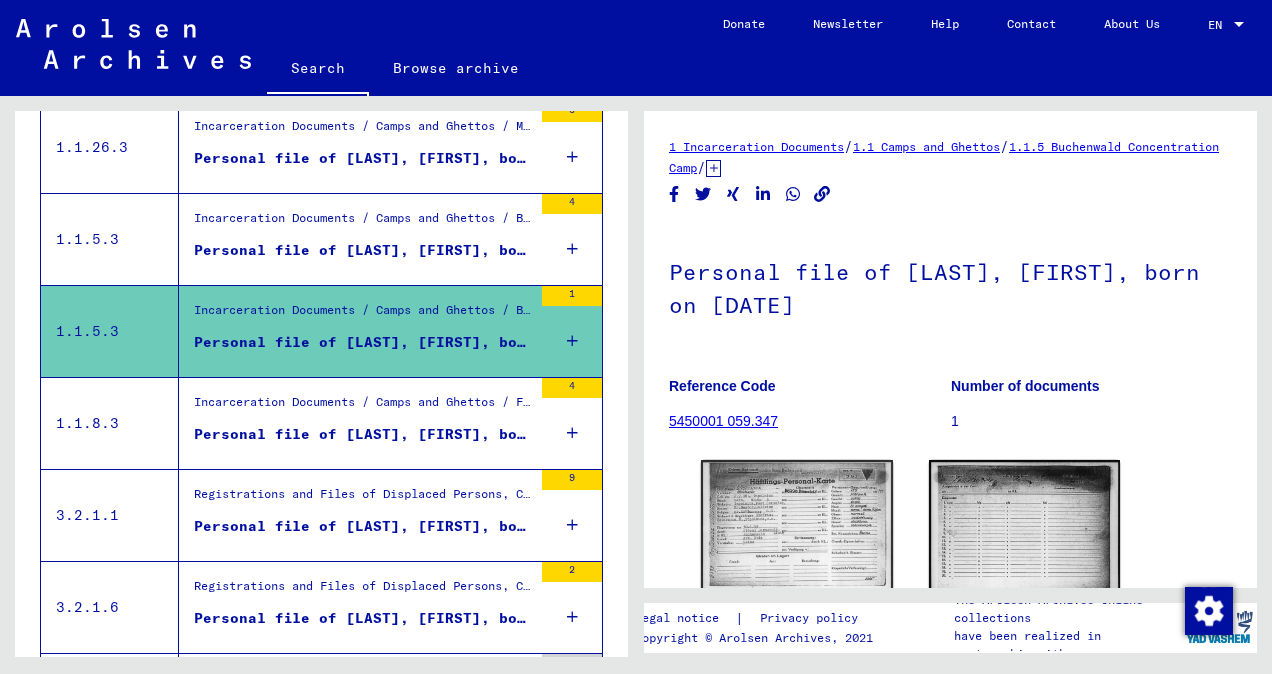click on "Personal file of [LAST], [FIRST], born on [DATE]" at bounding box center (363, 434) 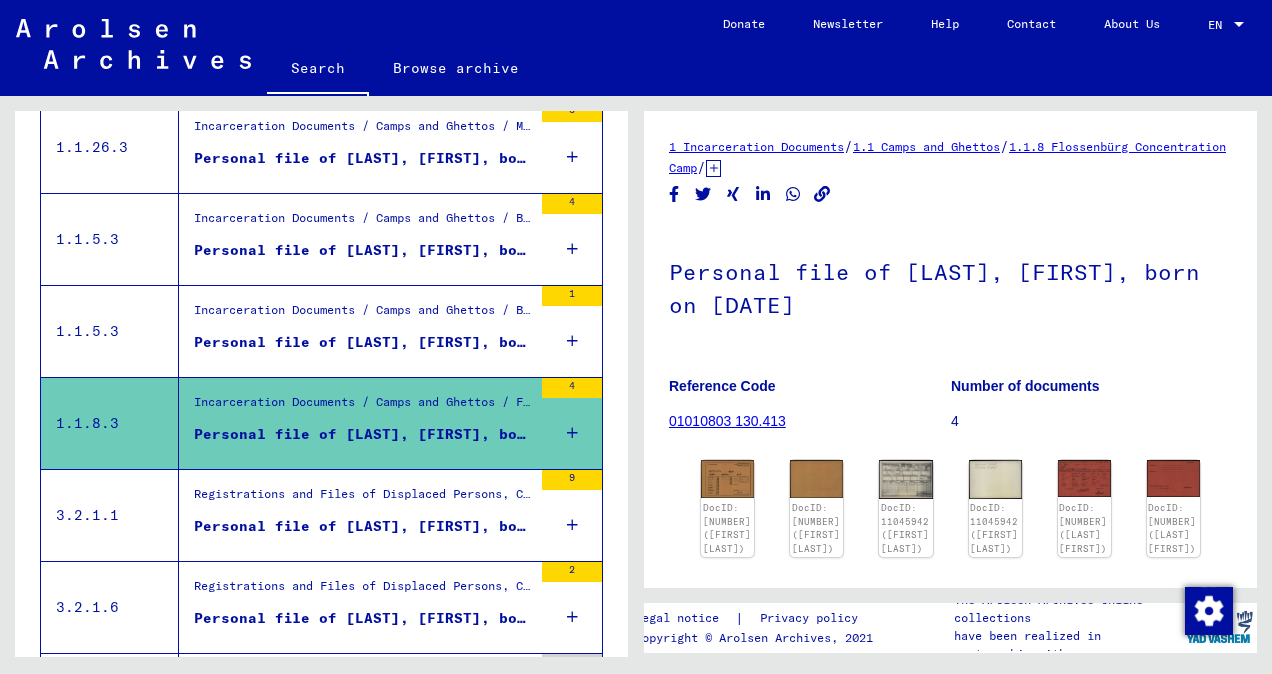scroll, scrollTop: 0, scrollLeft: 0, axis: both 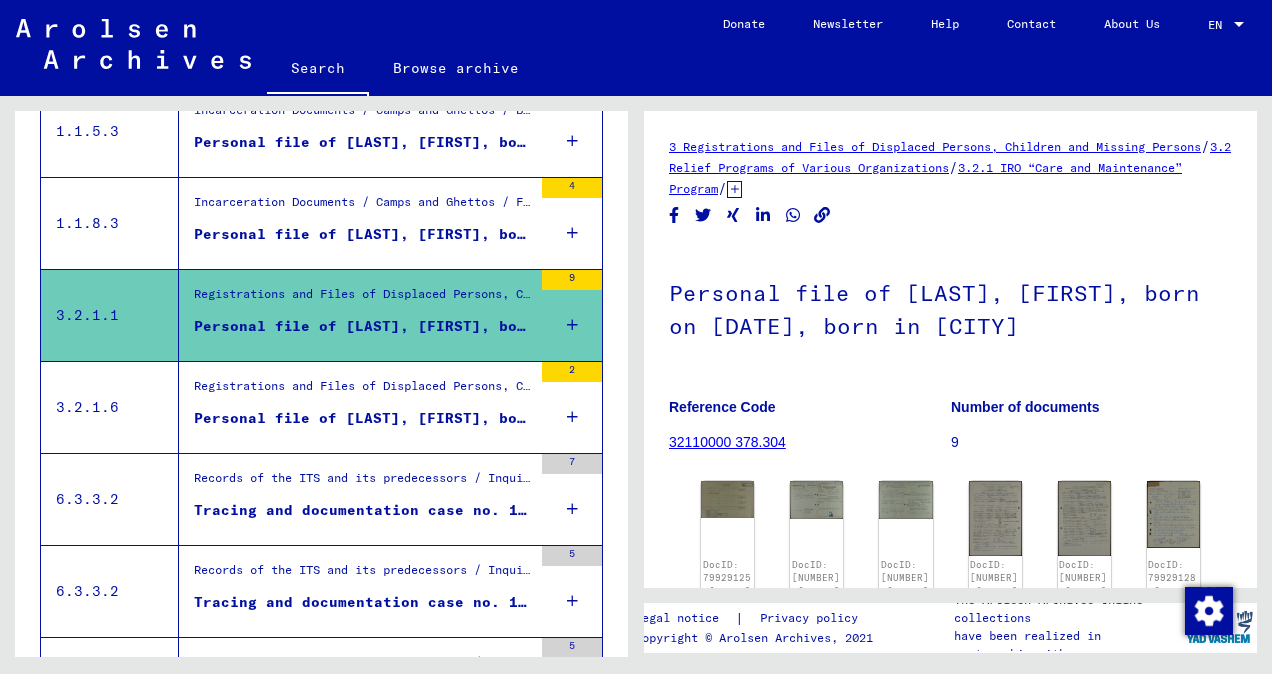 click on "Registrations and Files of Displaced Persons, Children and Missing Persons / Relief Programs of Various Organizations / IRO “Care and Maintenance” Program / CM/1 Files originating in England / CM/1 Forms and accompanying documents from DPs in England / Files with names from WALISIEWICZ" at bounding box center [363, 391] 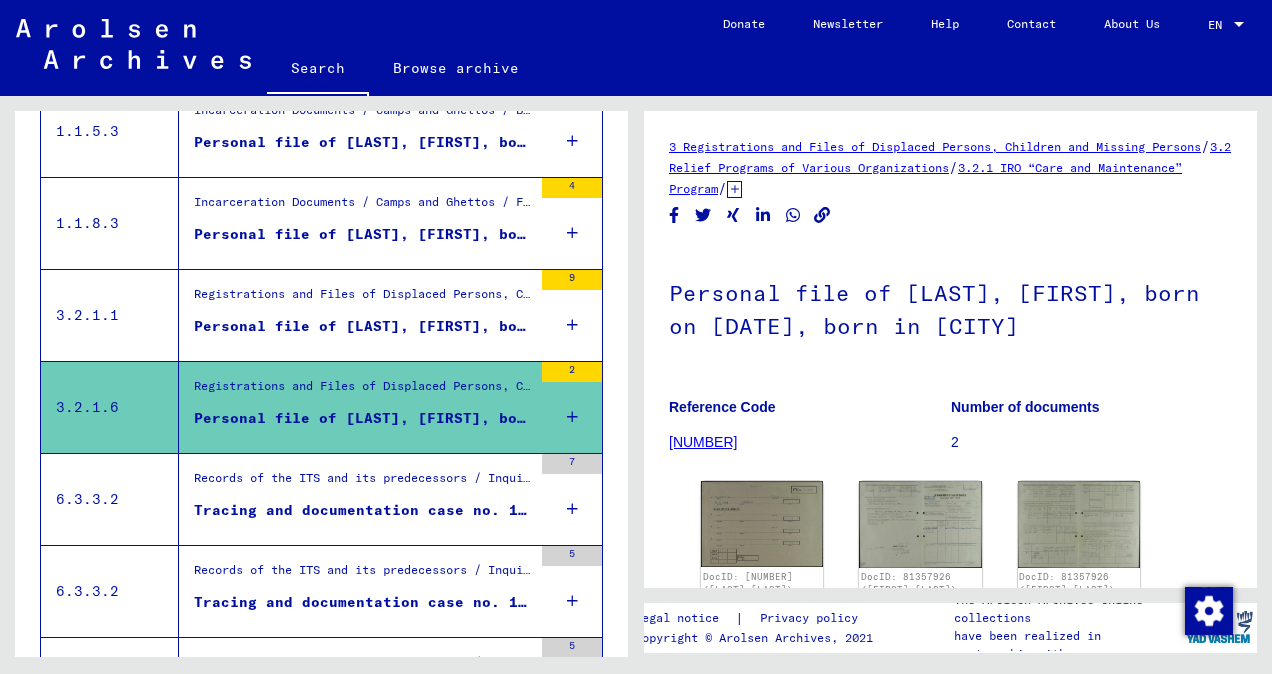 scroll, scrollTop: 0, scrollLeft: 0, axis: both 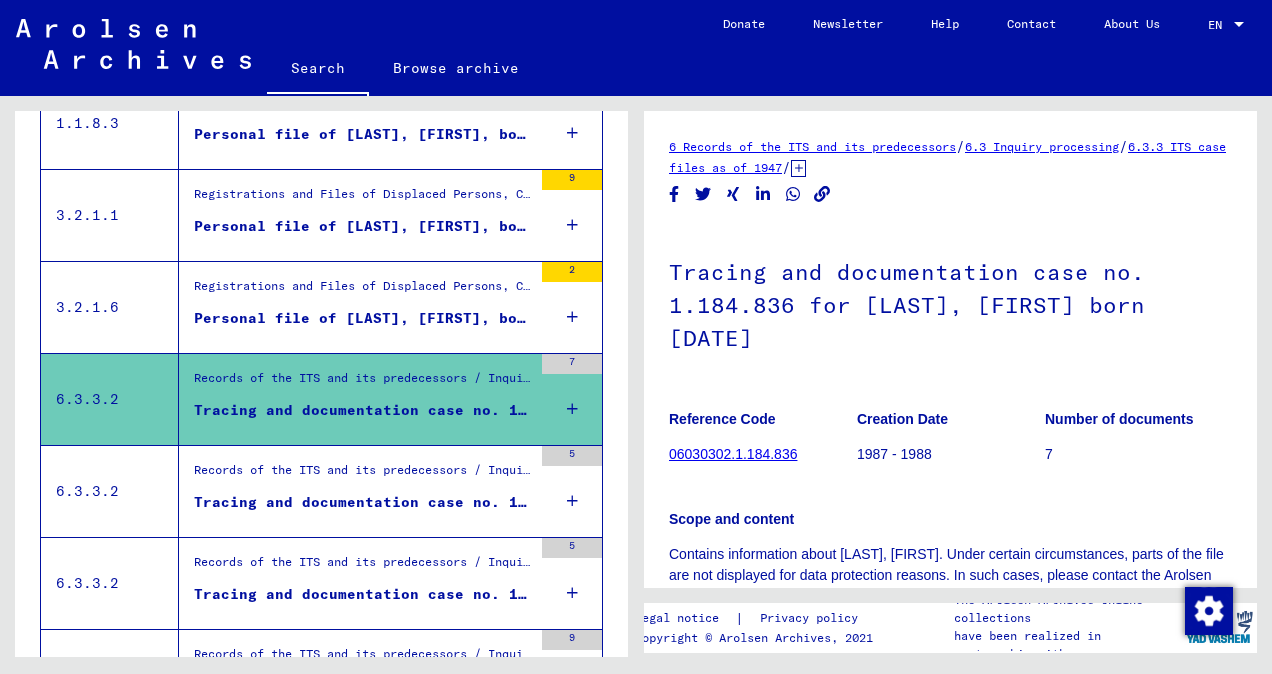 click on "Tracing and documentation case no. 1.205.822 for [LAST], [FIRST] born [DATE]" at bounding box center (363, 502) 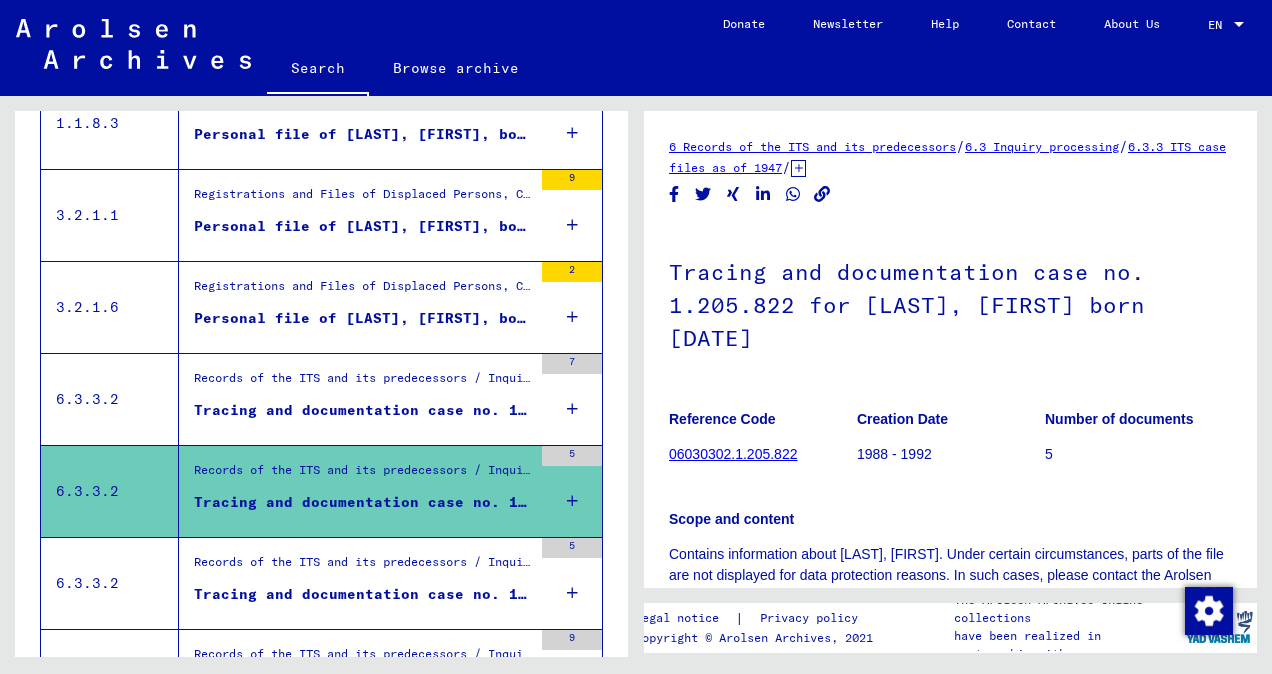 scroll, scrollTop: 0, scrollLeft: 0, axis: both 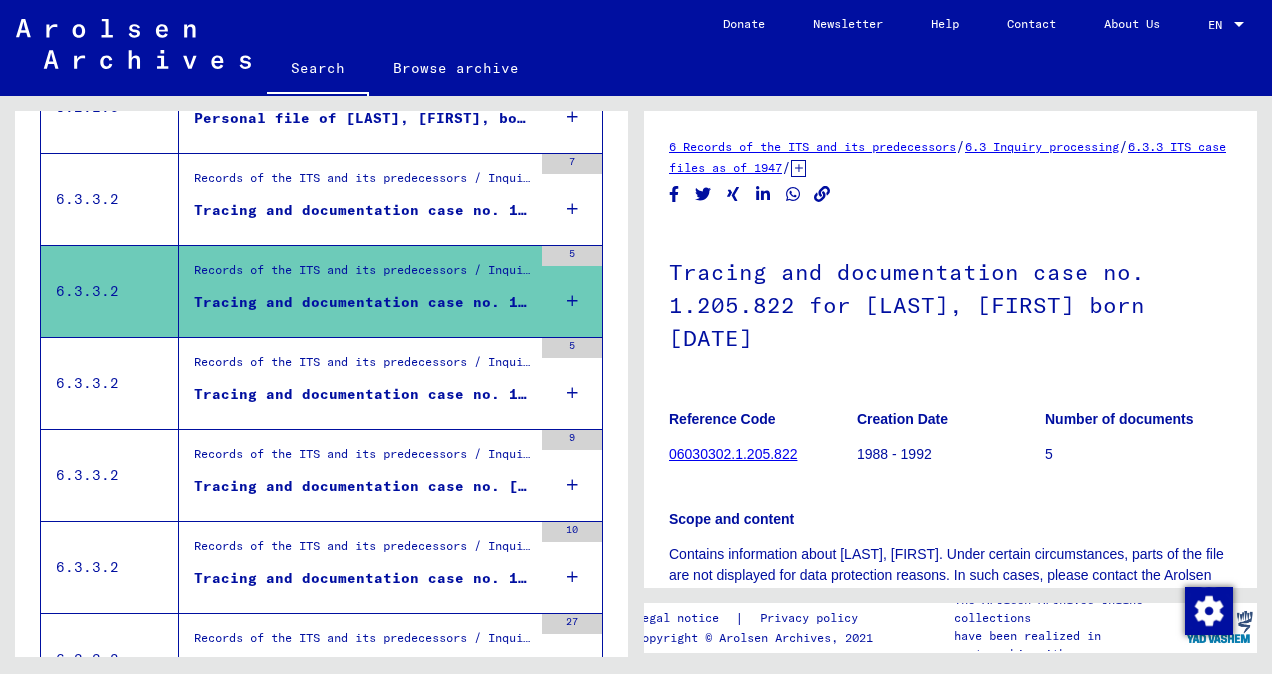 click on "Tracing and documentation case no. 1.213.162 for [LAST], [FIRST] born [YEAR]" at bounding box center [363, 394] 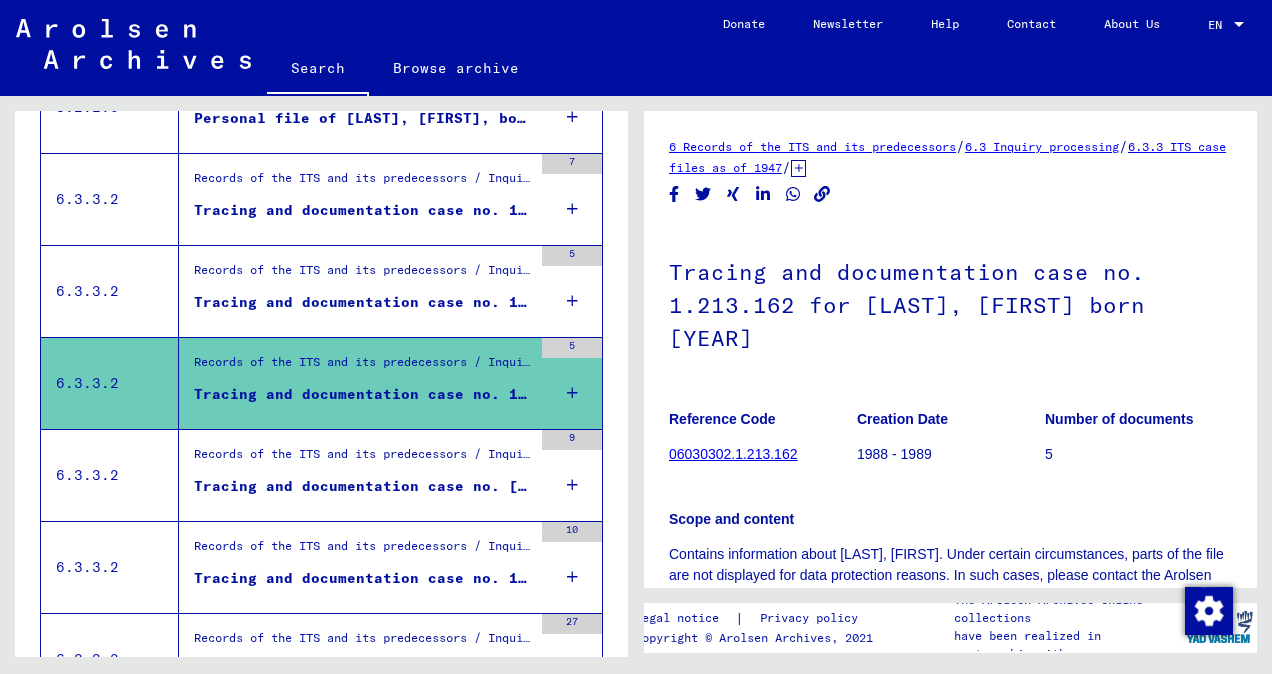 scroll, scrollTop: 0, scrollLeft: 0, axis: both 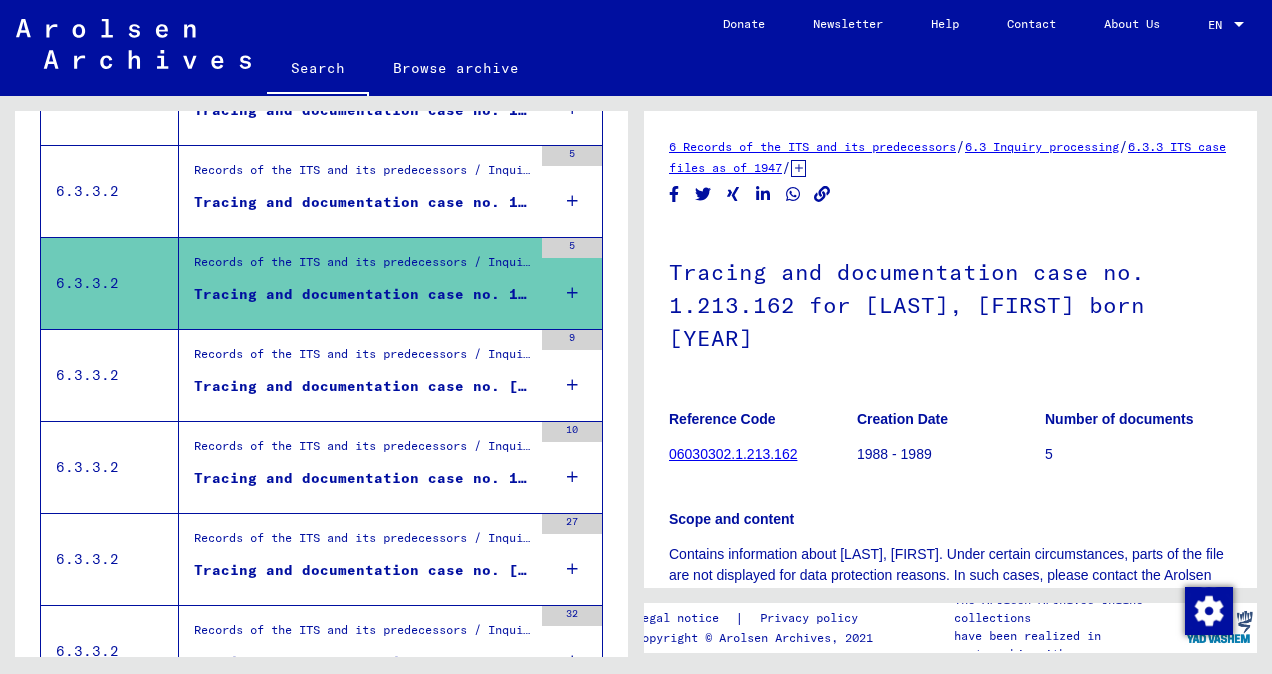 click on "Tracing and documentation case no. [NUMBER] for [LAST], [FIRST] born [DATE]" at bounding box center (363, 386) 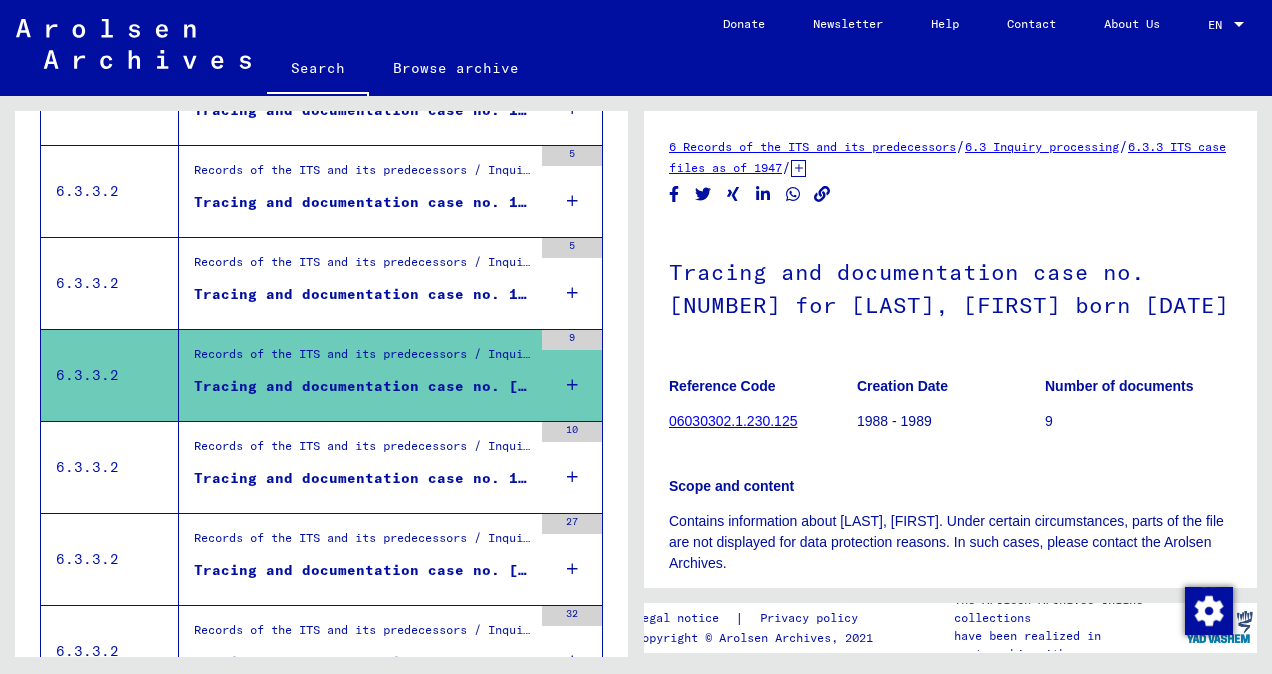 scroll, scrollTop: 0, scrollLeft: 0, axis: both 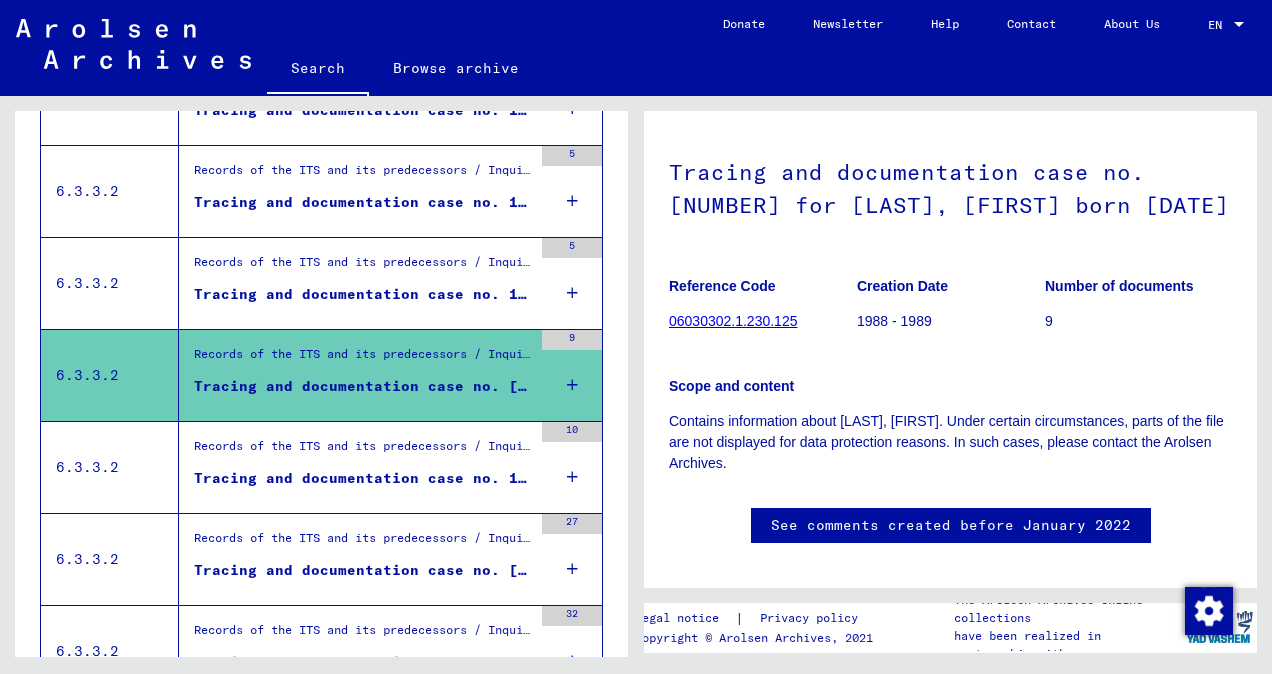click on "06030302.1.230.125" 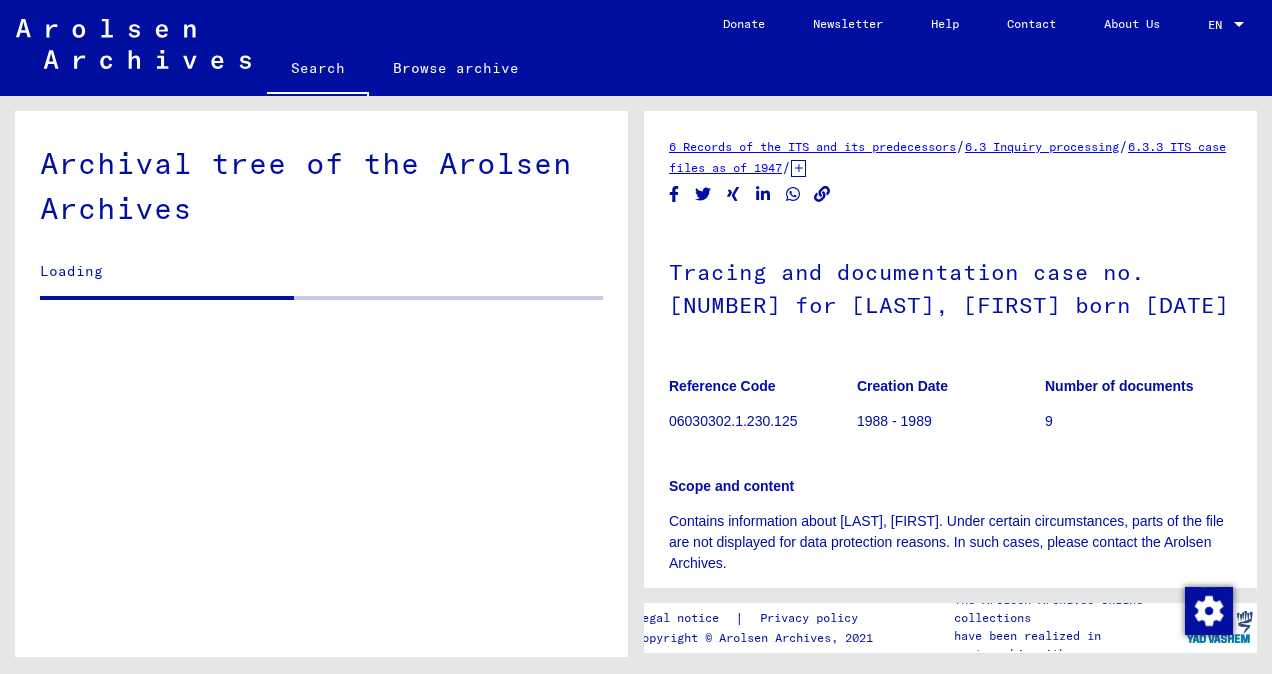 scroll, scrollTop: 0, scrollLeft: 0, axis: both 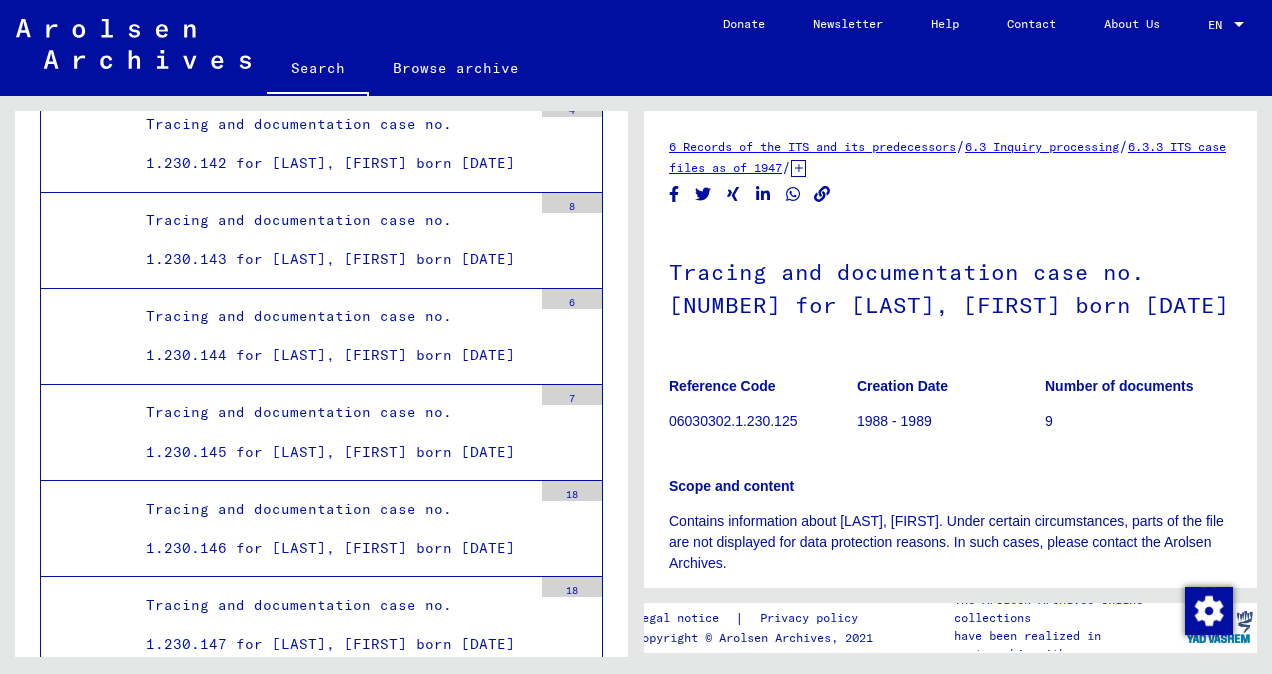 click on "Tracing and documentation case no. 1.230.124 for [LAST], [FIRST] born [DATE]" at bounding box center [331, -1656] 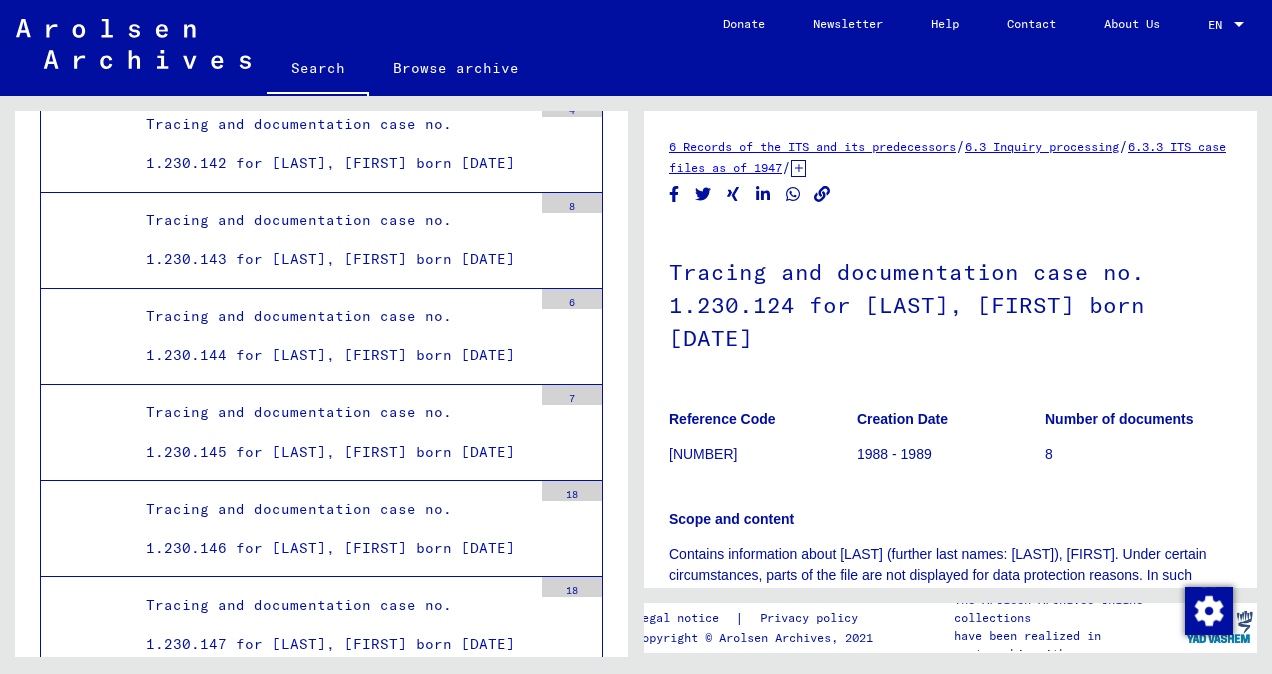 scroll, scrollTop: 0, scrollLeft: 0, axis: both 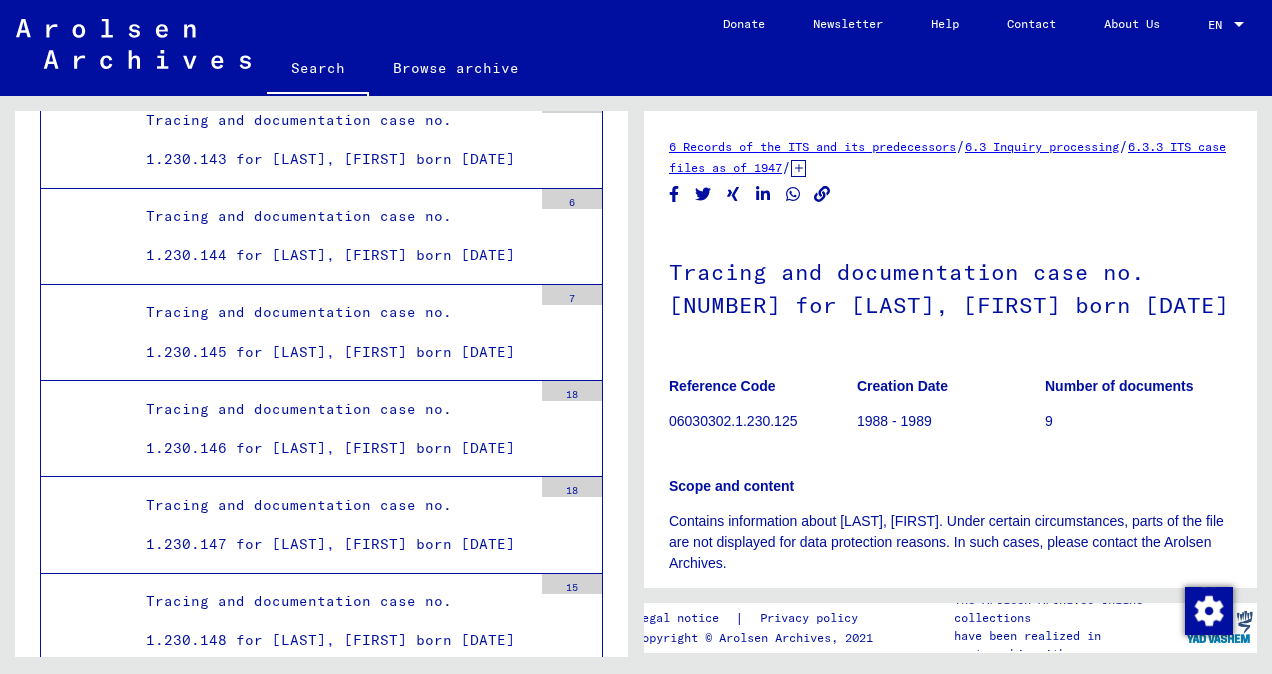 click on "Tracing and documentation case no. 1.230.127 for [LAST], [FIRST] born [DATE]" at bounding box center (331, -1466) 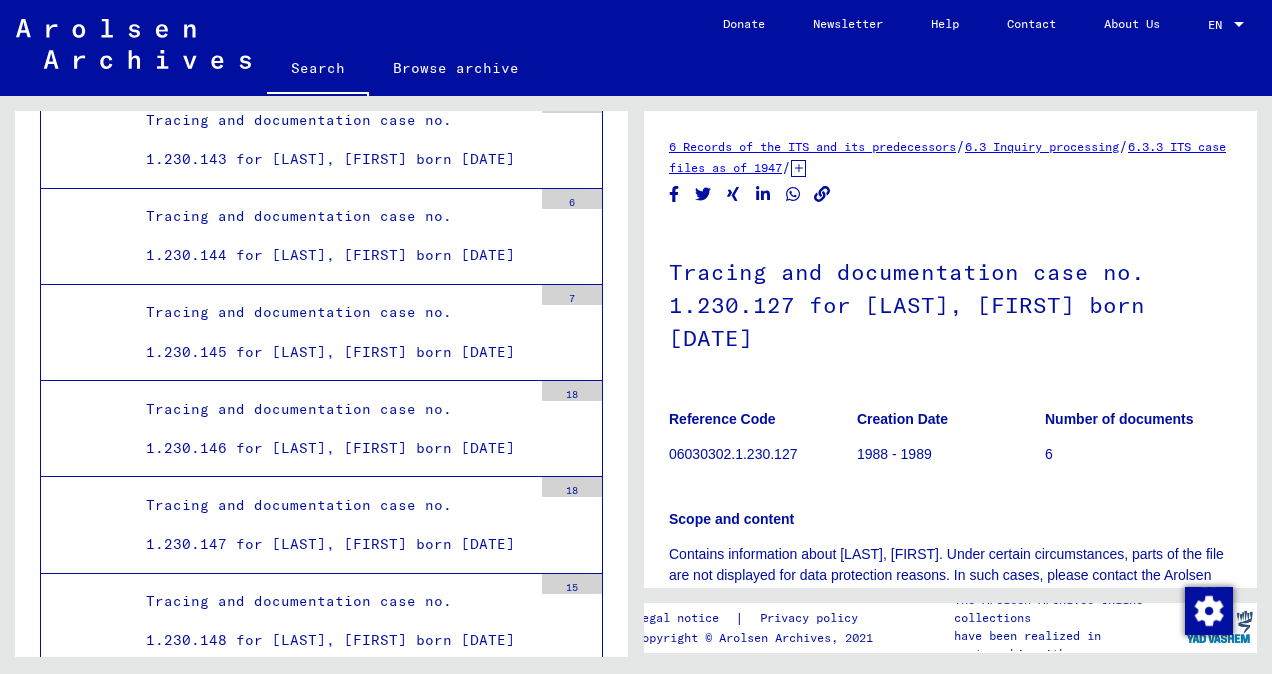 click on "Tracing and documentation case no. 1.230.126 for [LAST], [FIRST] born [DATE]" at bounding box center (331, -1563) 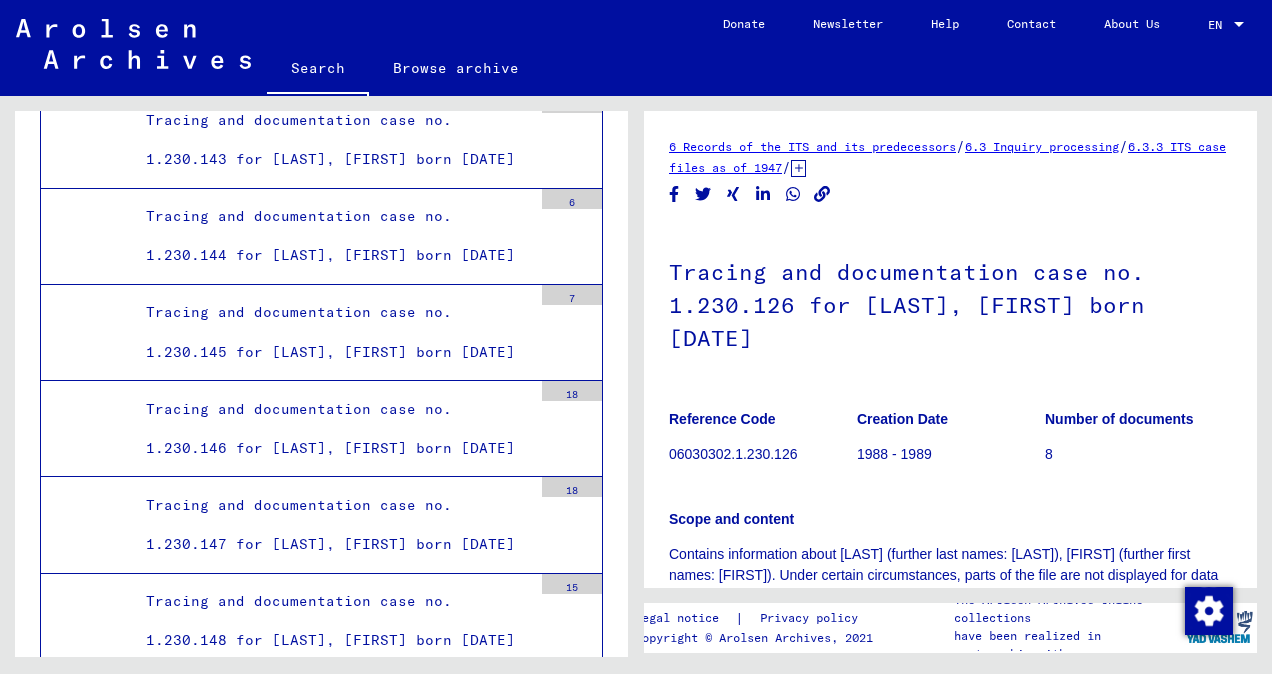 click on "Tracing and documentation case no. [NUMBER] for [LAST], [FIRST] born [DATE]" at bounding box center [331, -1659] 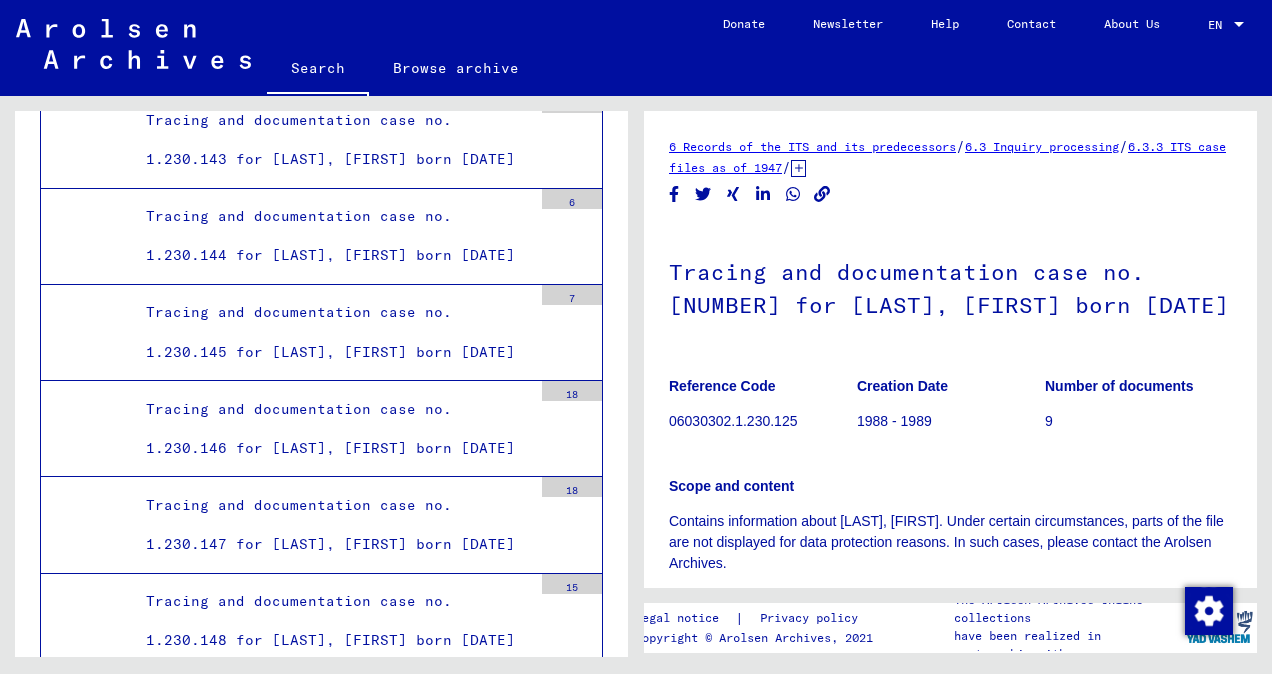 scroll, scrollTop: 0, scrollLeft: 0, axis: both 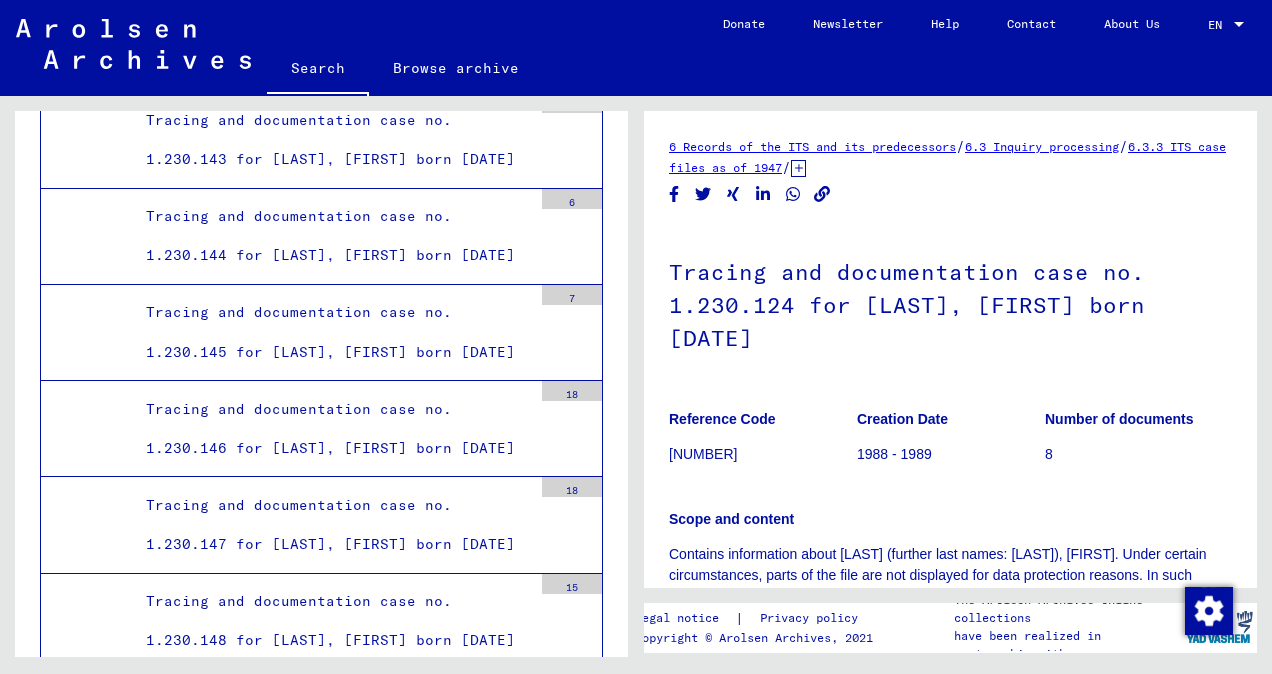 click on "8" at bounding box center (572, -1792) 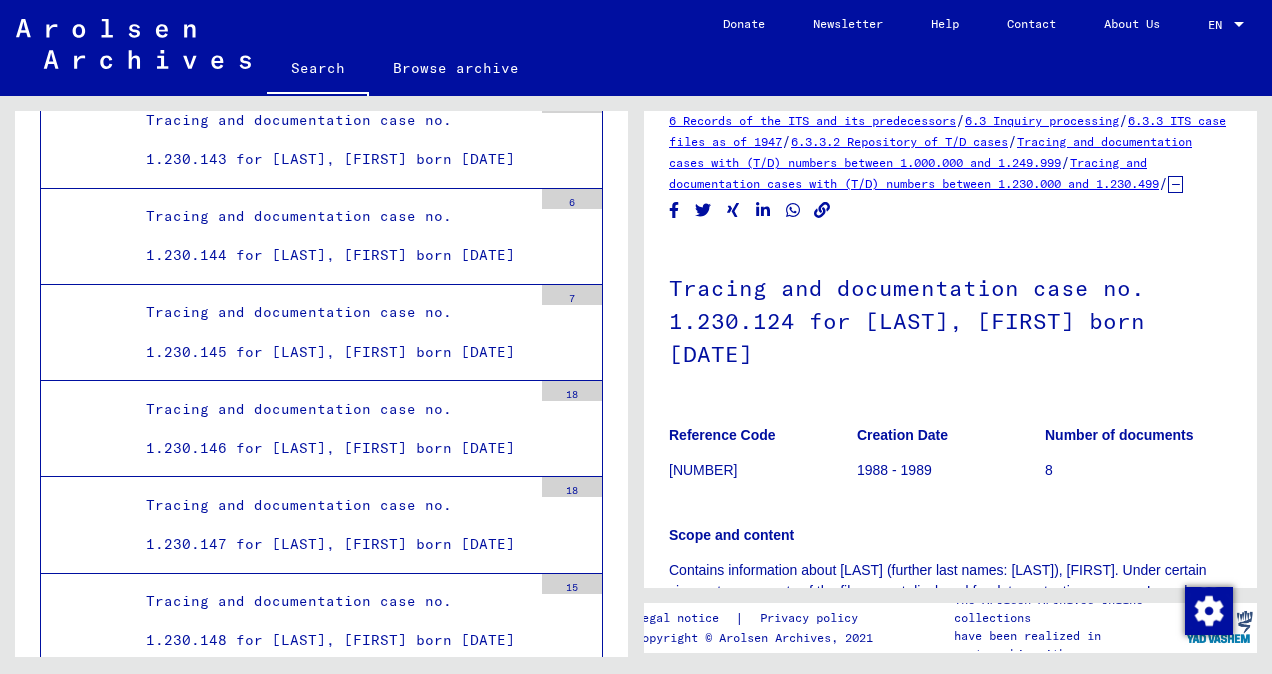 scroll, scrollTop: 0, scrollLeft: 0, axis: both 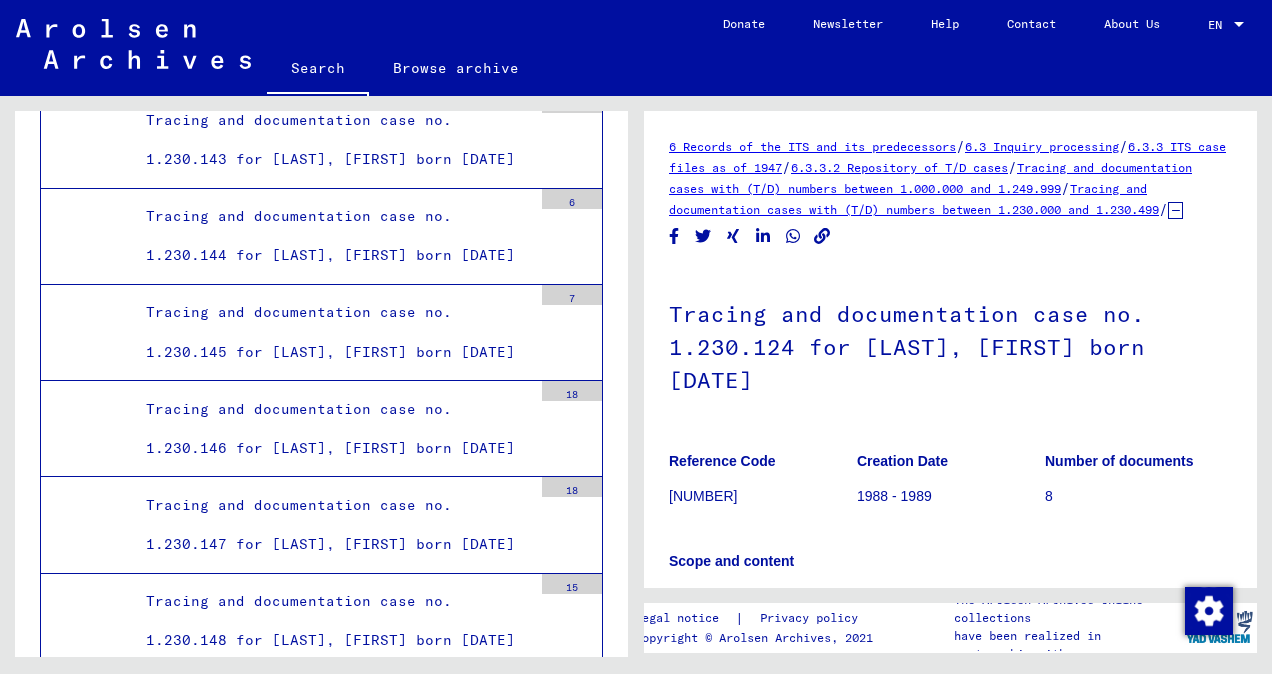 click on "Tracing and documentation case no. 1.230.124 for [LAST], [FIRST] born [DATE]" at bounding box center [331, -1755] 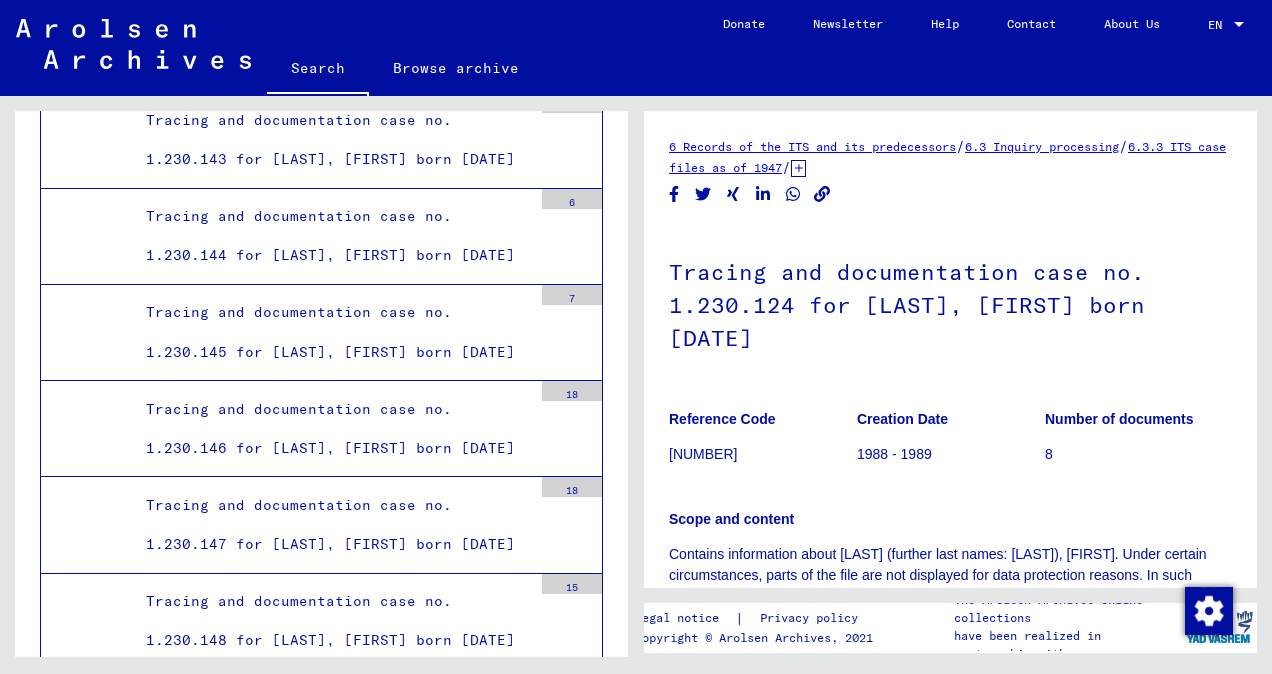 scroll, scrollTop: 0, scrollLeft: 0, axis: both 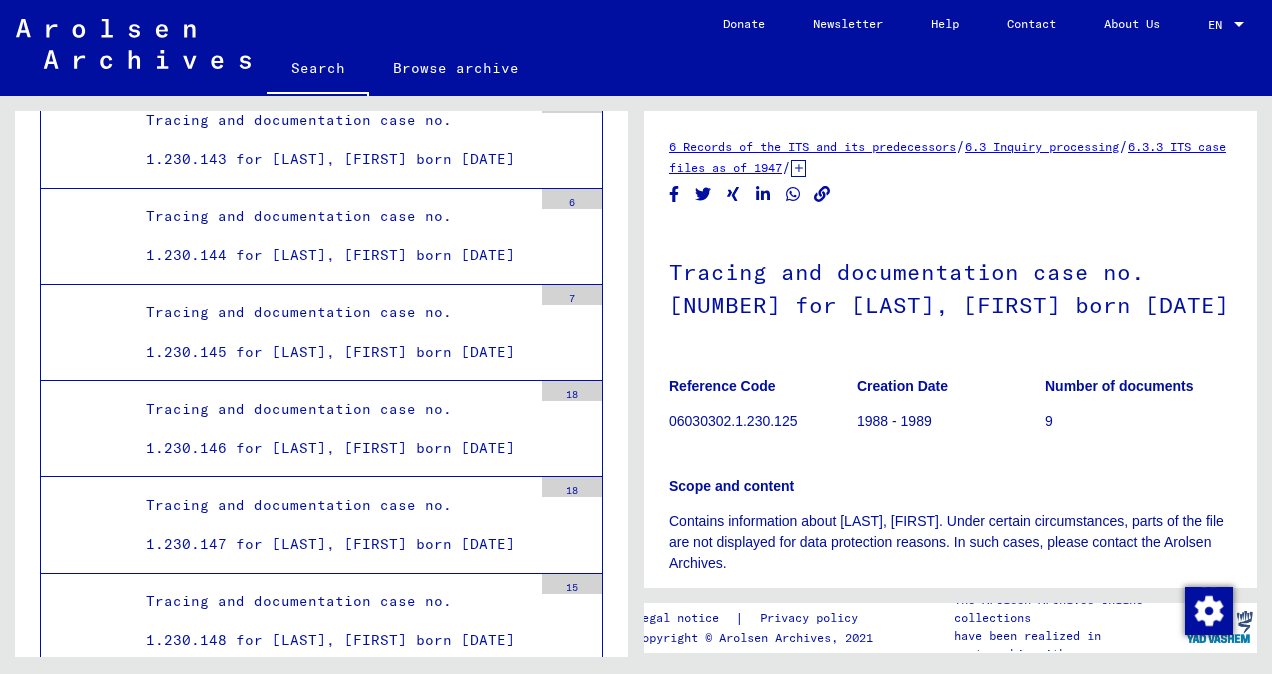 click on "Tracing and documentation case no. 1.230.124 for [LAST], [FIRST] born [DATE]" at bounding box center (331, -1756) 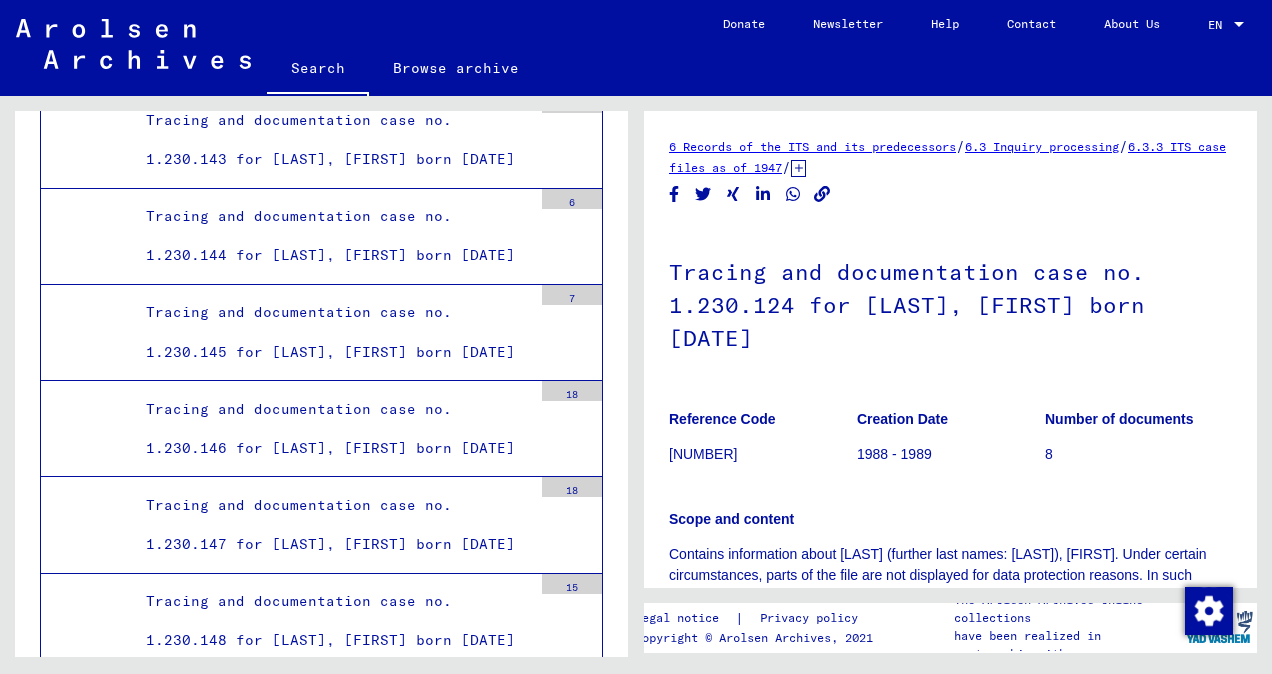 scroll, scrollTop: 0, scrollLeft: 0, axis: both 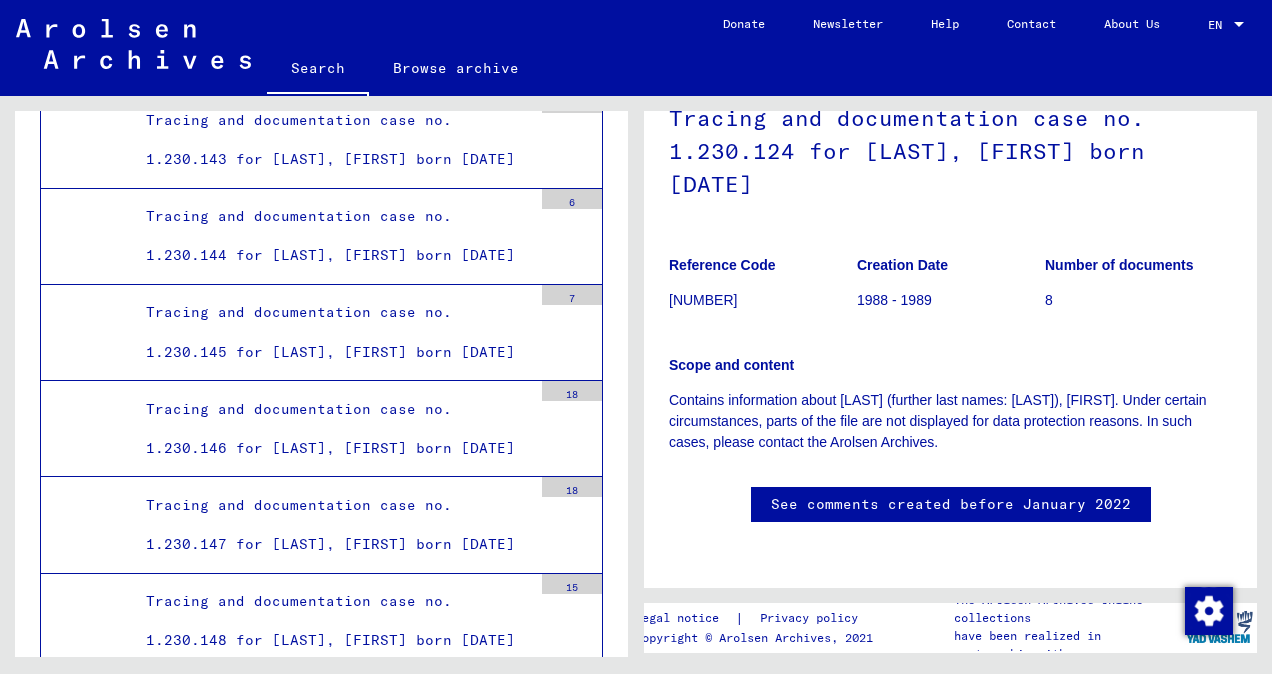 drag, startPoint x: 1119, startPoint y: 393, endPoint x: 660, endPoint y: 355, distance: 460.5703 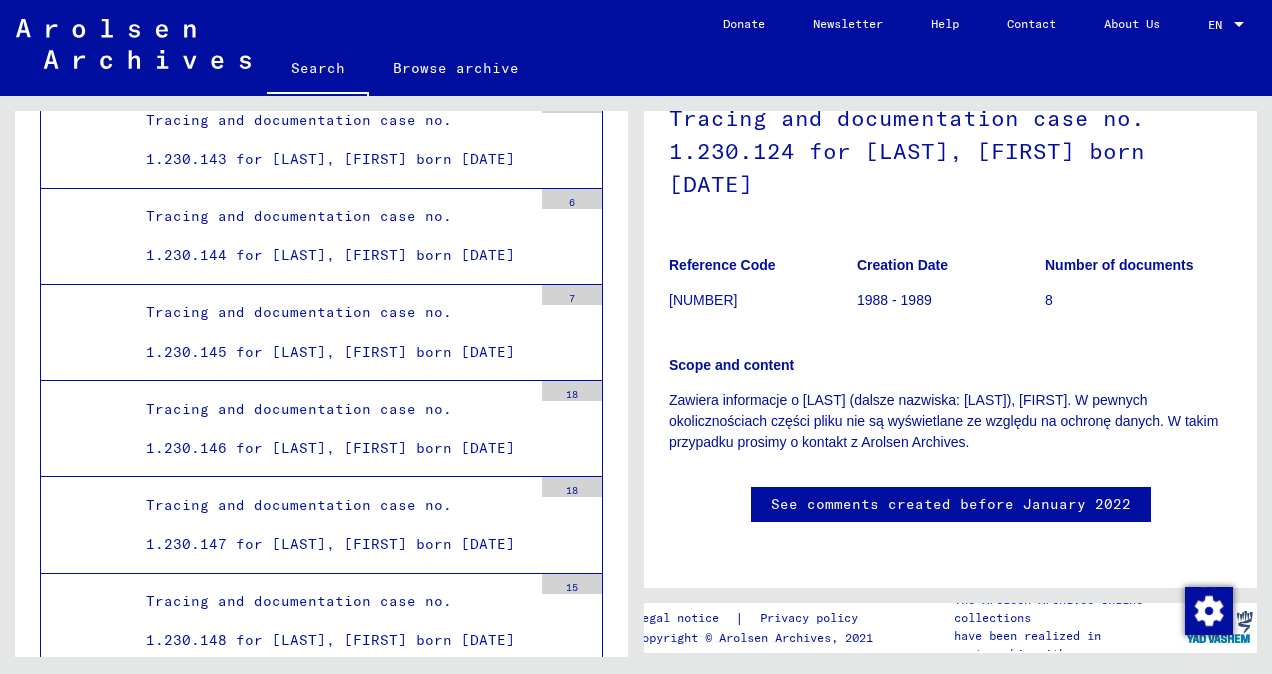click on "Tracing and documentation case no. [NUMBER] for [LAST], [FIRST] born [DATE]" at bounding box center [331, -1658] 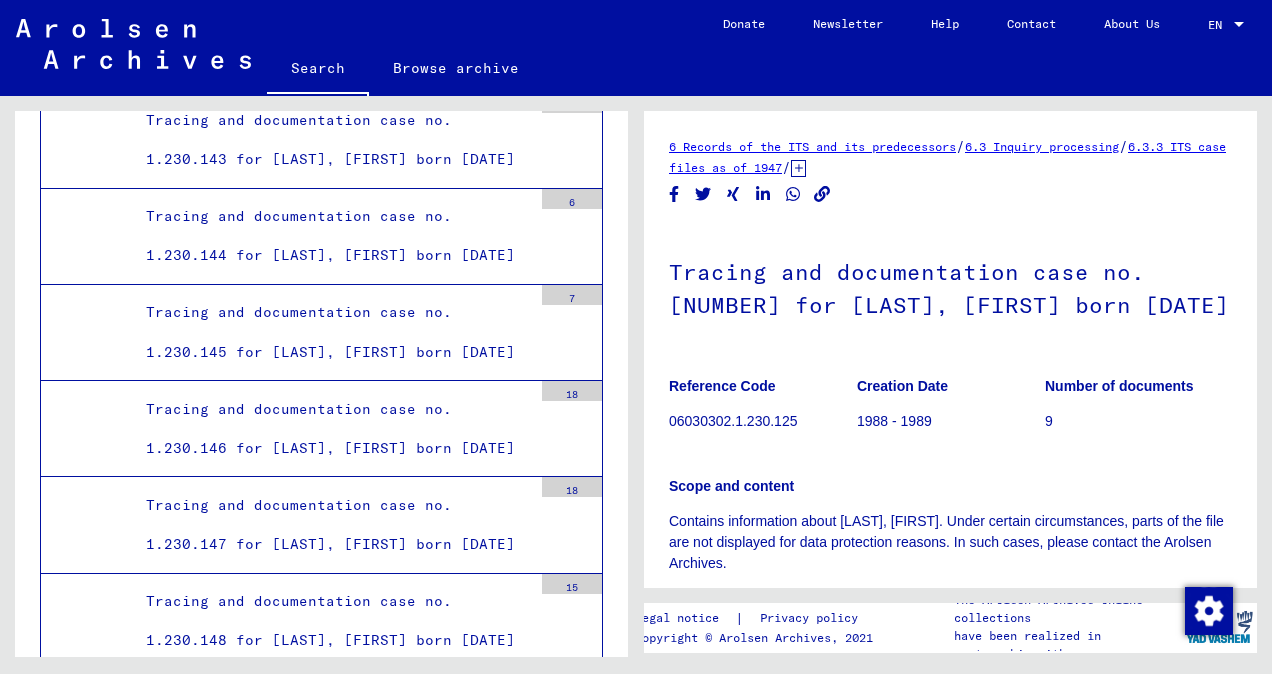 scroll, scrollTop: 0, scrollLeft: 0, axis: both 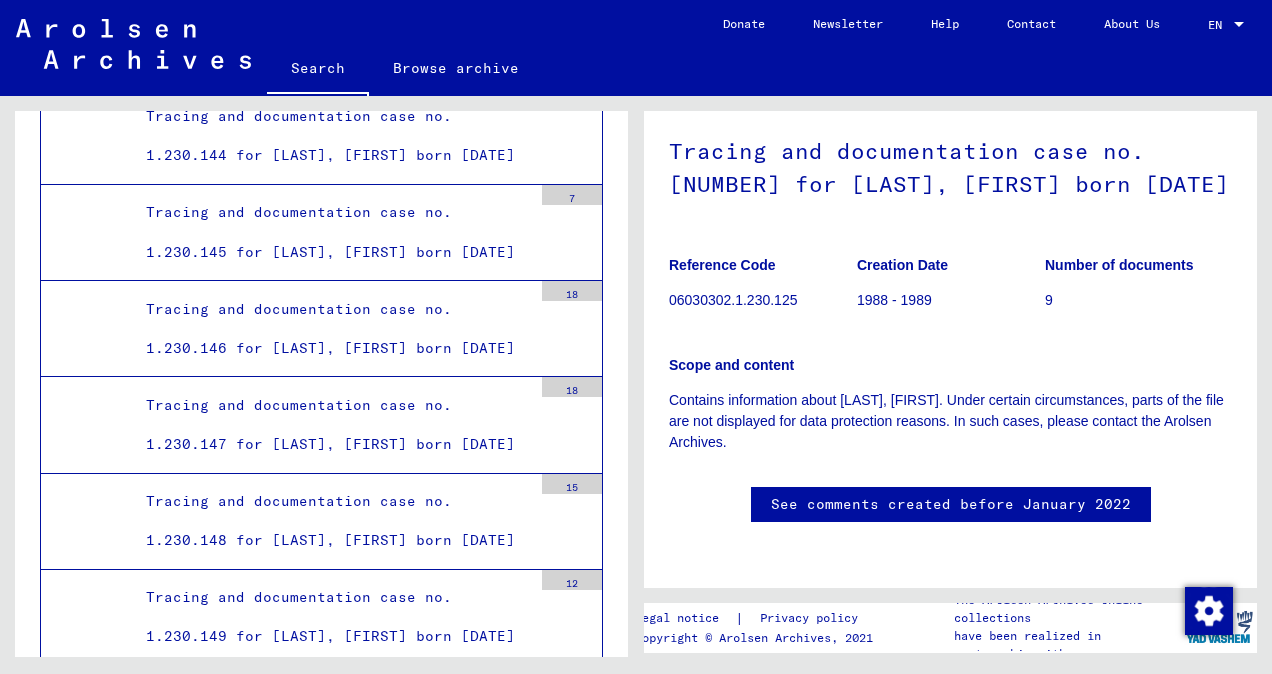 click on "Tracing and documentation case no. 1.230.126 for [LAST], [FIRST] born [DATE]" at bounding box center (331, -1662) 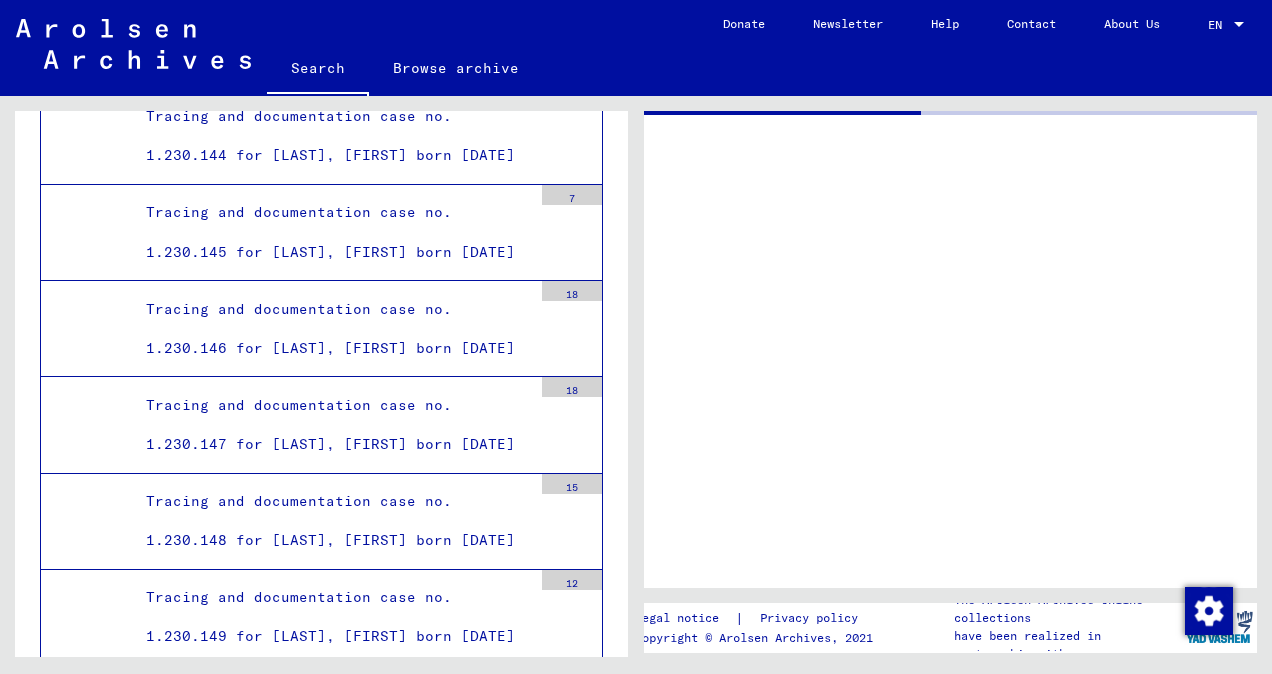 scroll, scrollTop: 0, scrollLeft: 0, axis: both 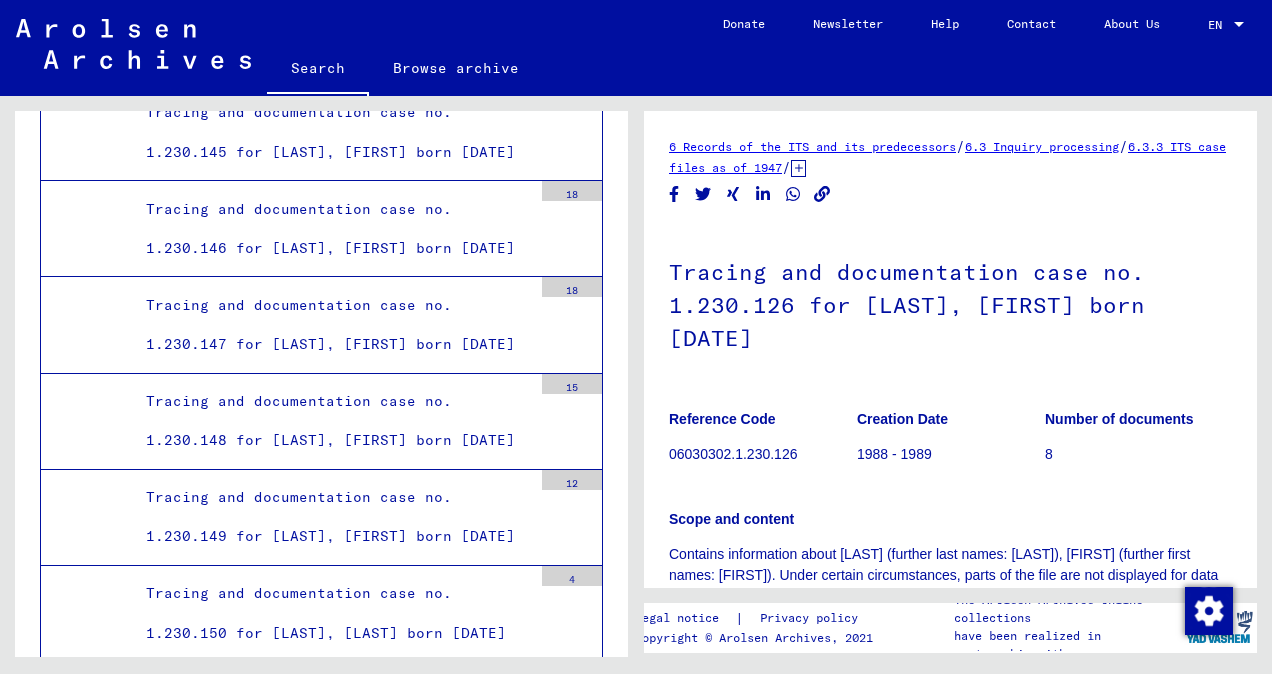 click on "Tracing and documentation case no. 1.230.127 for [LAST], [FIRST] born [DATE]" at bounding box center [331, -1666] 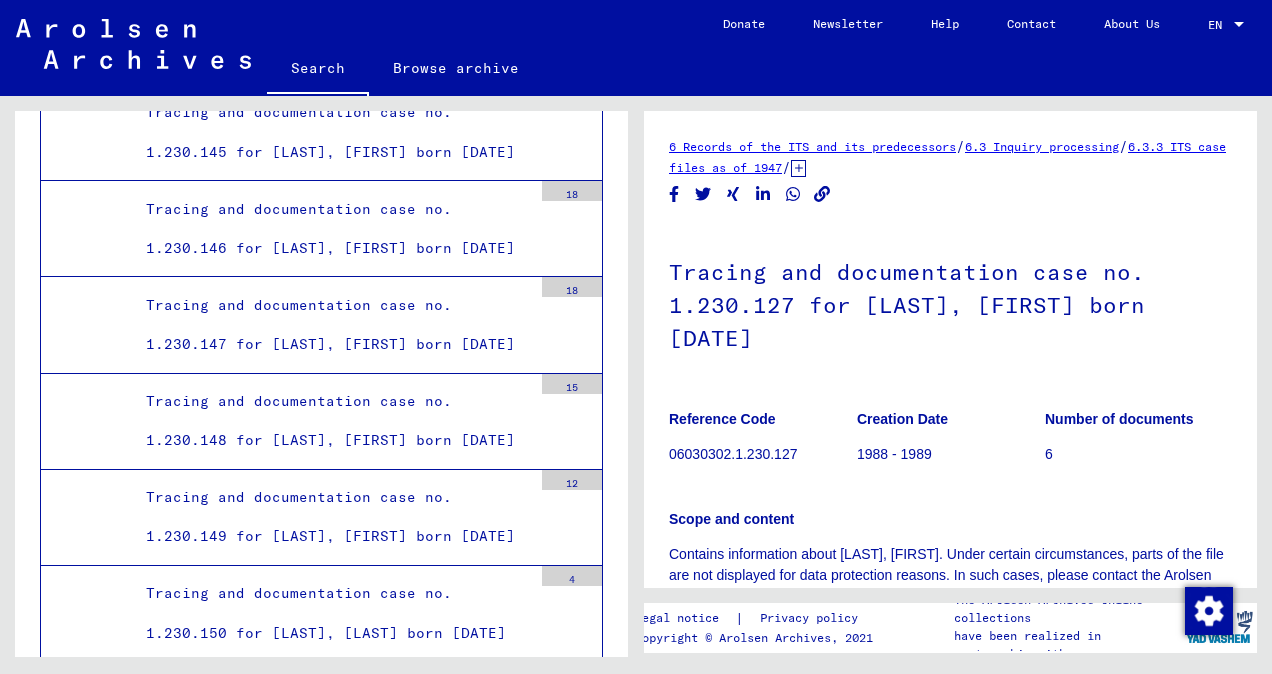 scroll, scrollTop: 0, scrollLeft: 0, axis: both 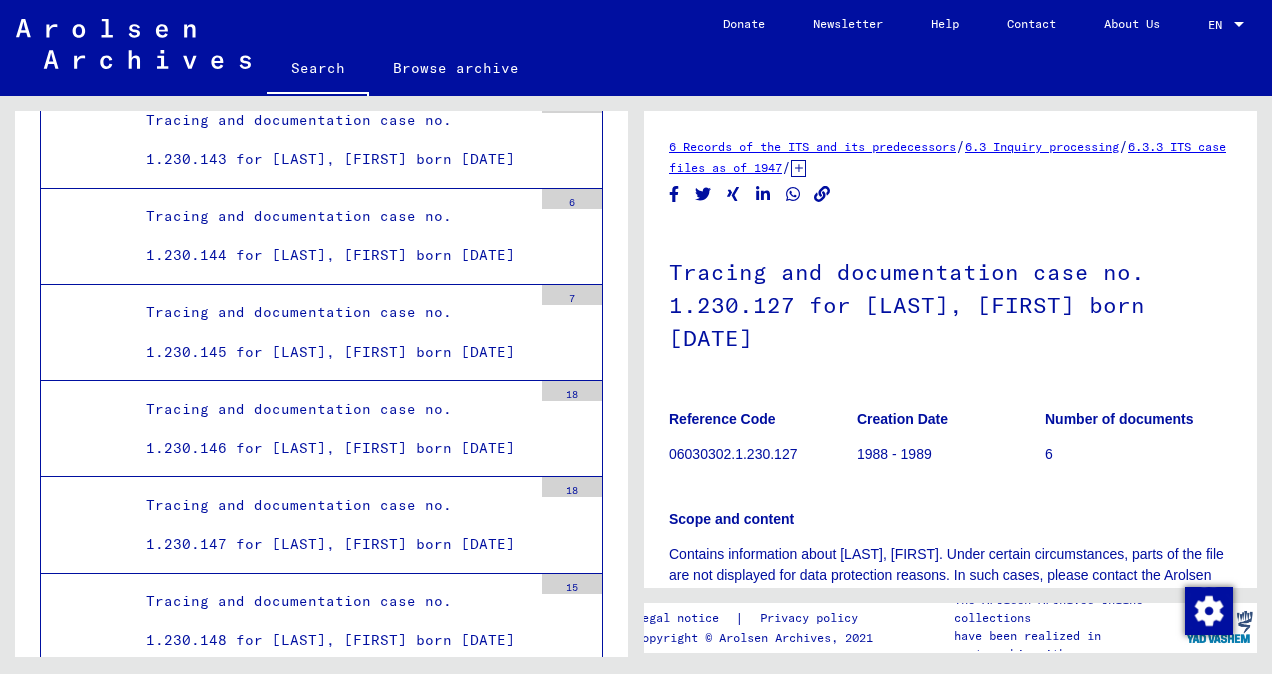 click on "Tracing and documentation case no. 1.230.124 for [LAST], [FIRST] born [DATE]" at bounding box center (331, -1756) 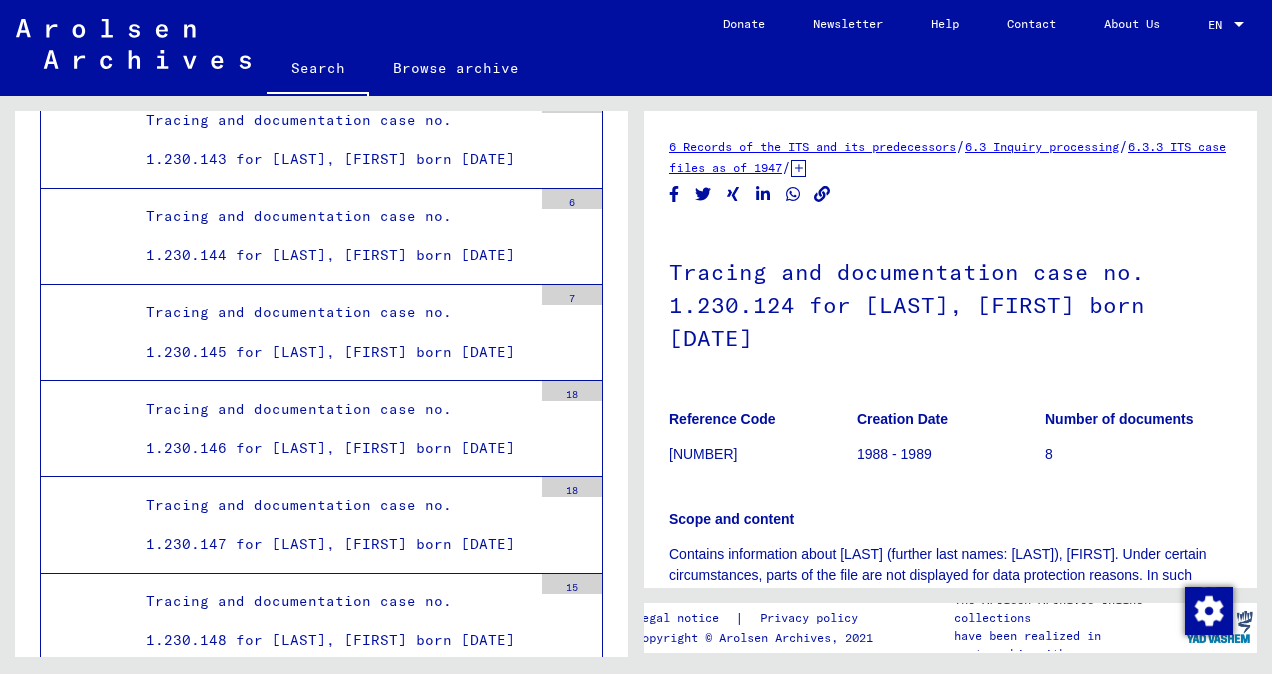 scroll, scrollTop: 0, scrollLeft: 0, axis: both 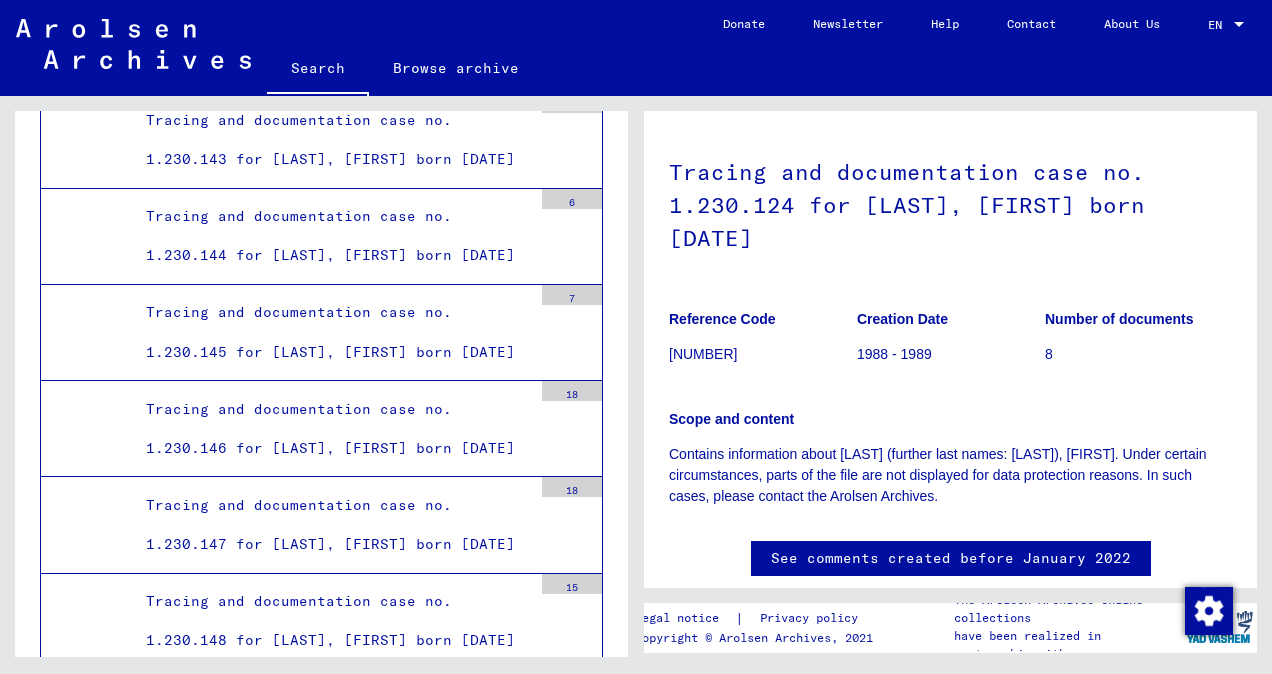 click on "Tracing and documentation case no. 1.230.124 for [LAST], [FIRST] born [DATE]" 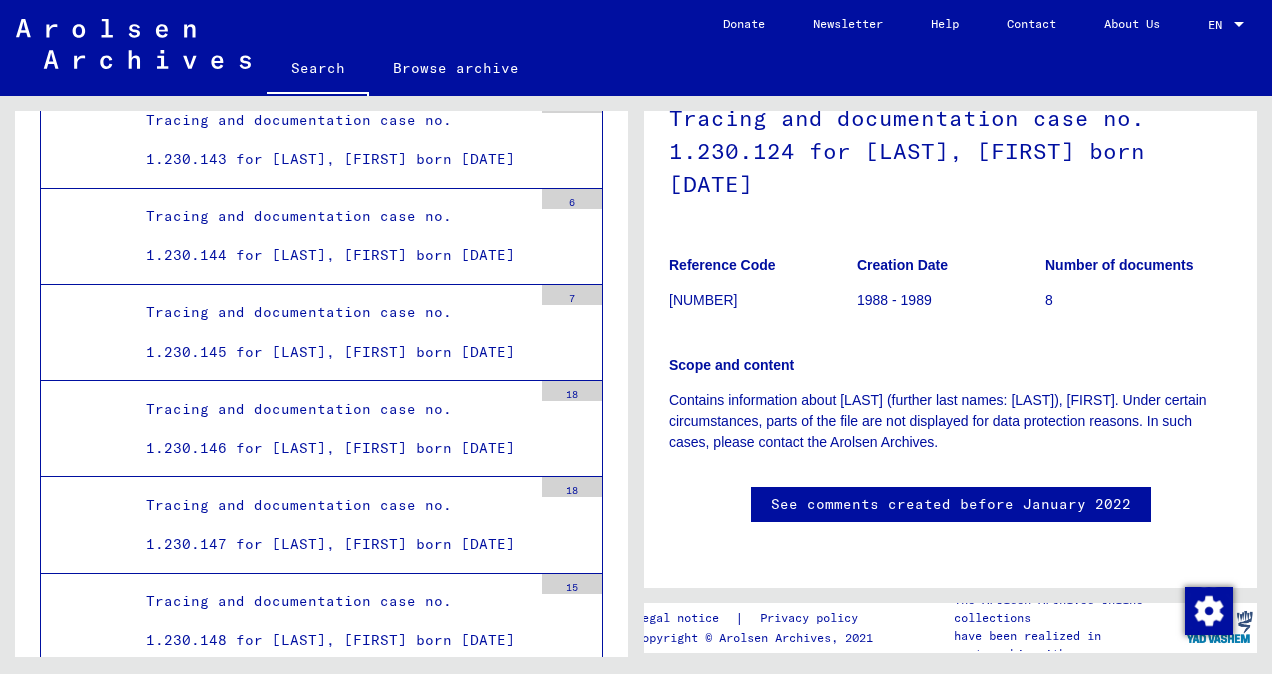 scroll, scrollTop: 100, scrollLeft: 0, axis: vertical 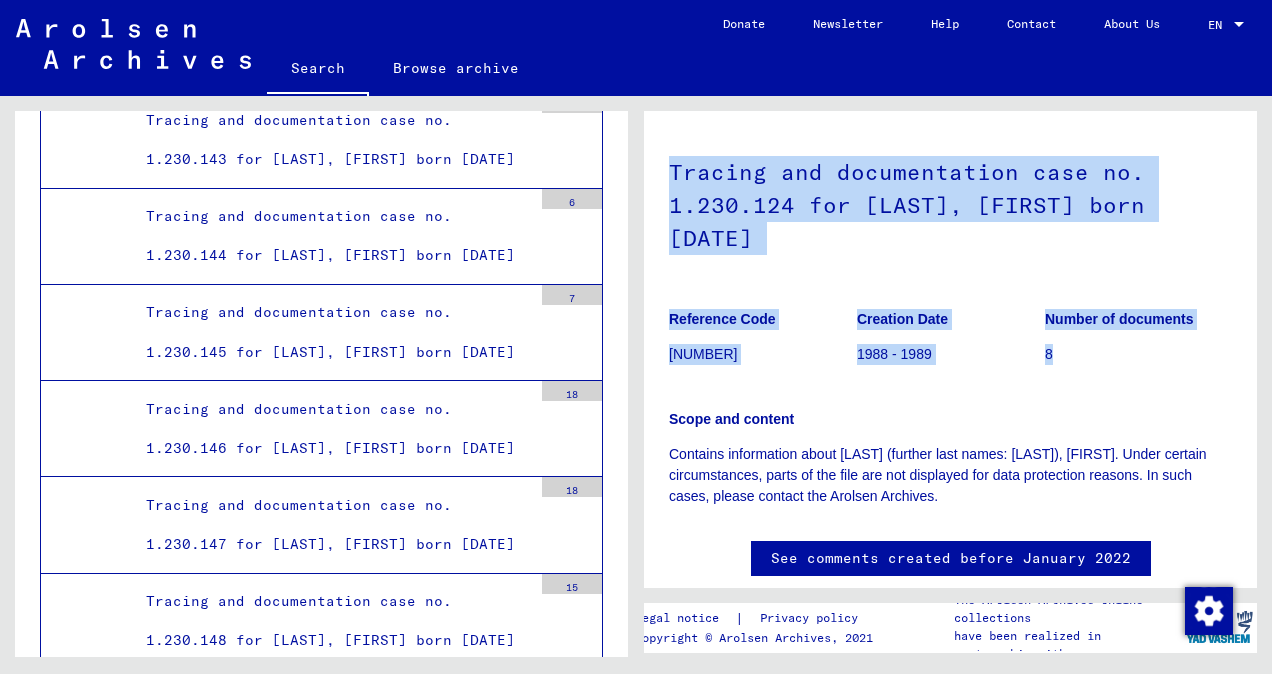 drag, startPoint x: 1056, startPoint y: 347, endPoint x: 648, endPoint y: 170, distance: 444.73926 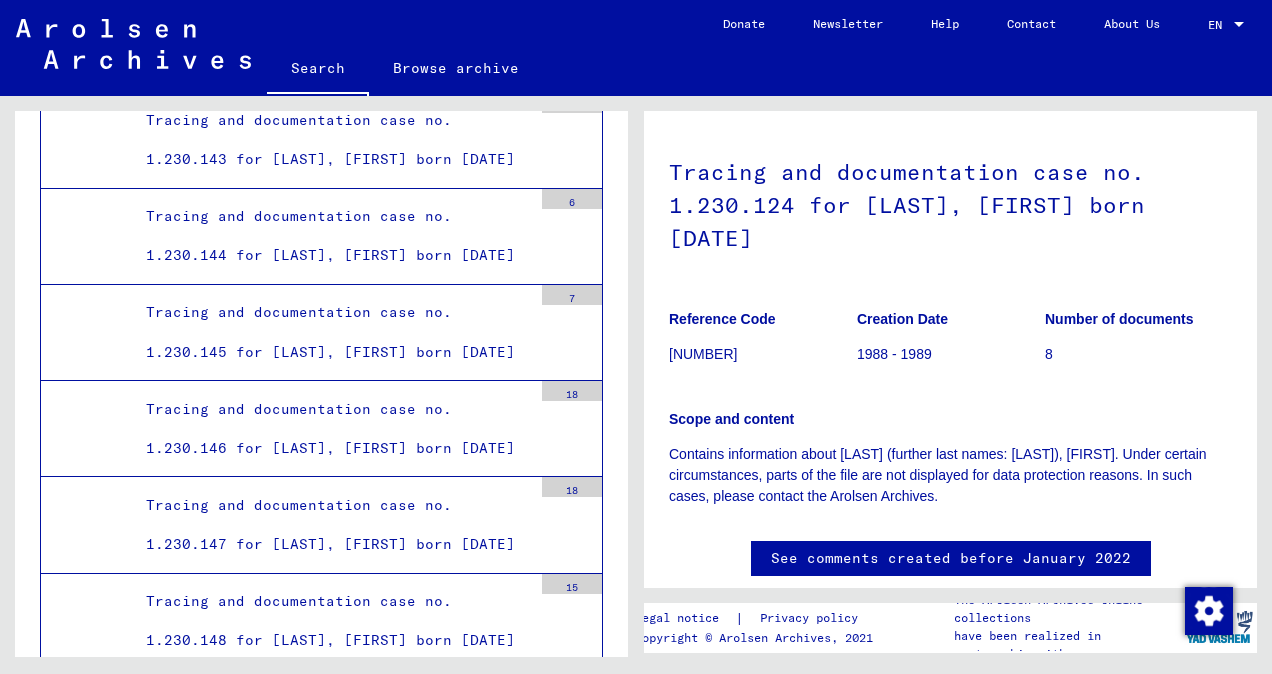 click on "Tracing and documentation case no. 1.230.124 for [LAST], [FIRST] born [DATE]" at bounding box center [331, -1755] 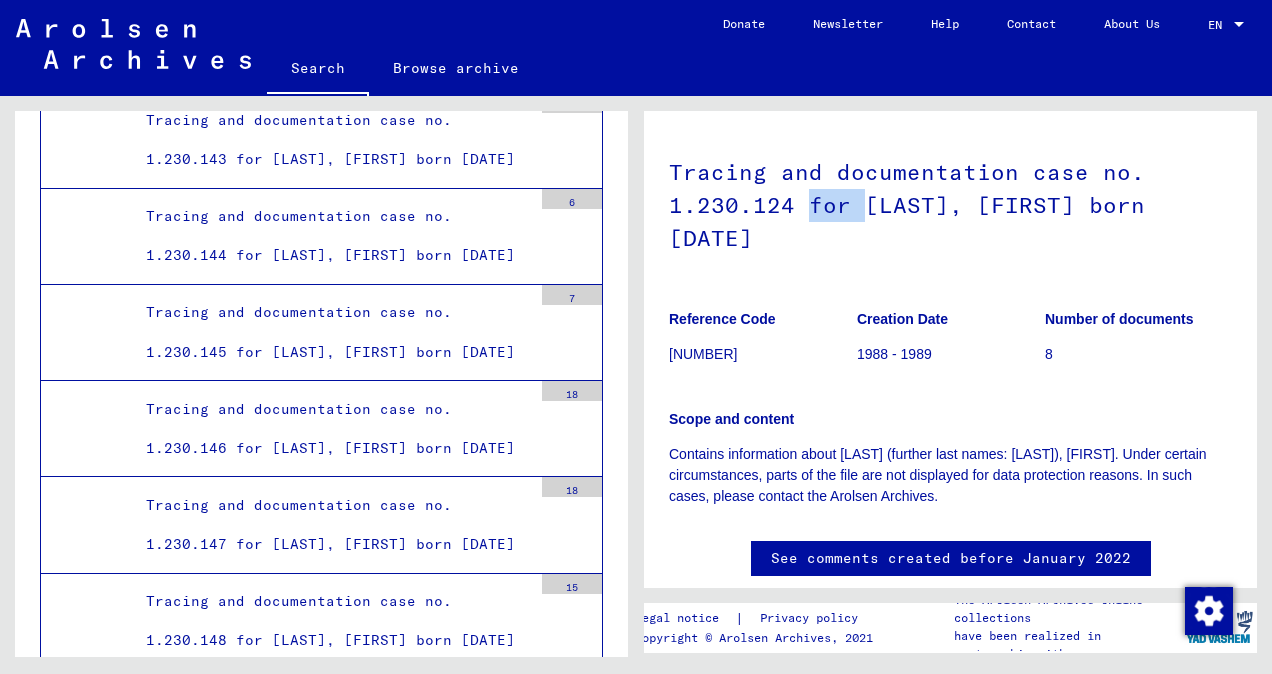 click on "Tracing and documentation case no. 1.230.124 for [LAST], [FIRST] born [DATE]" 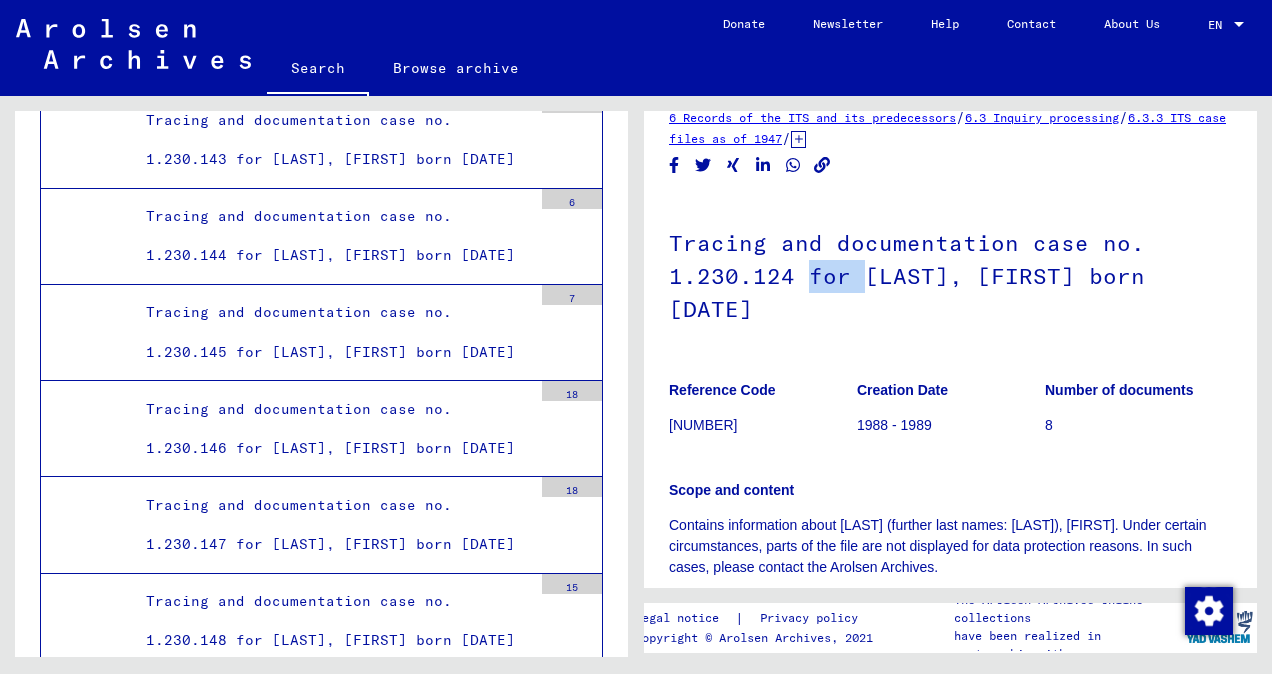 scroll, scrollTop: 0, scrollLeft: 0, axis: both 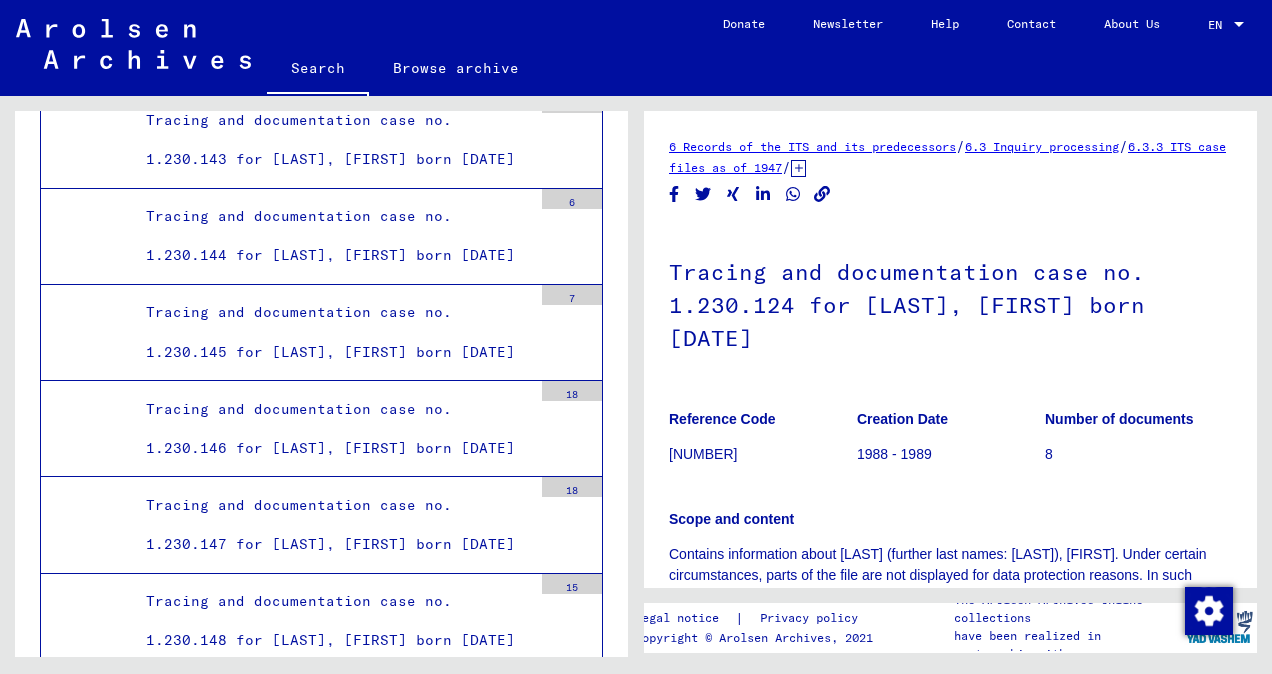 click on "Tracing and documentation case no. 1.230.124 for [LAST], [FIRST] born [DATE]" 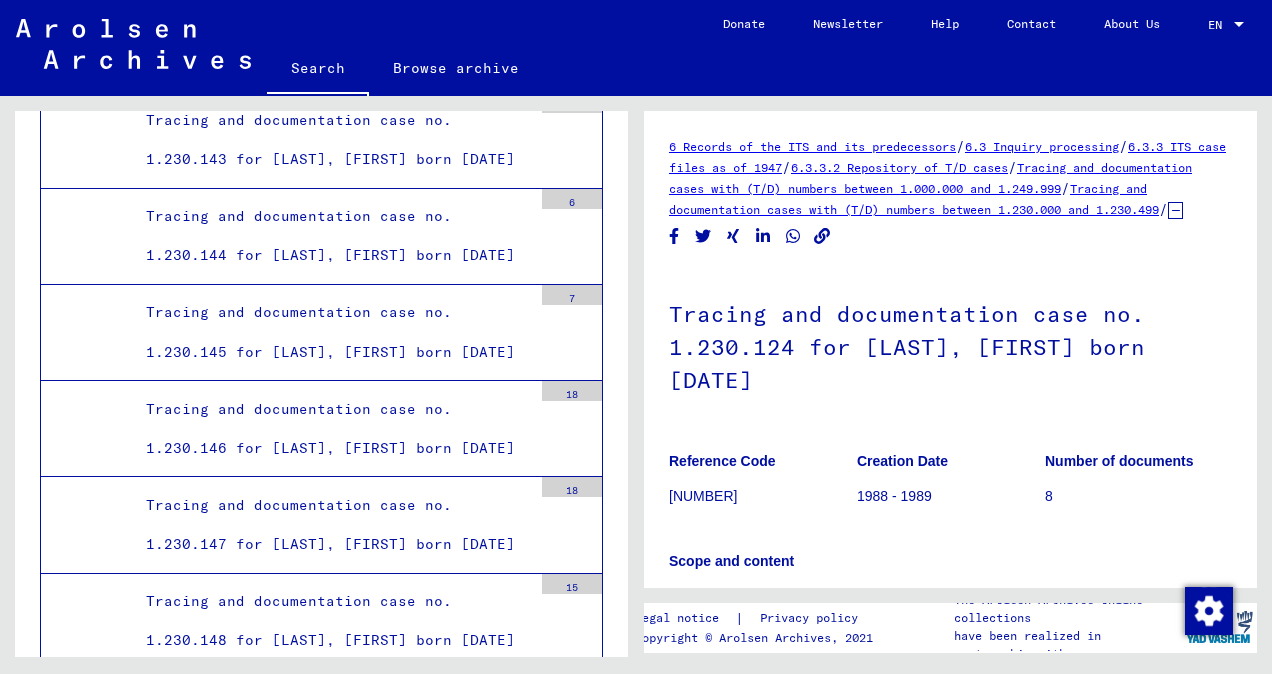 drag, startPoint x: 933, startPoint y: 209, endPoint x: 830, endPoint y: 149, distance: 119.20151 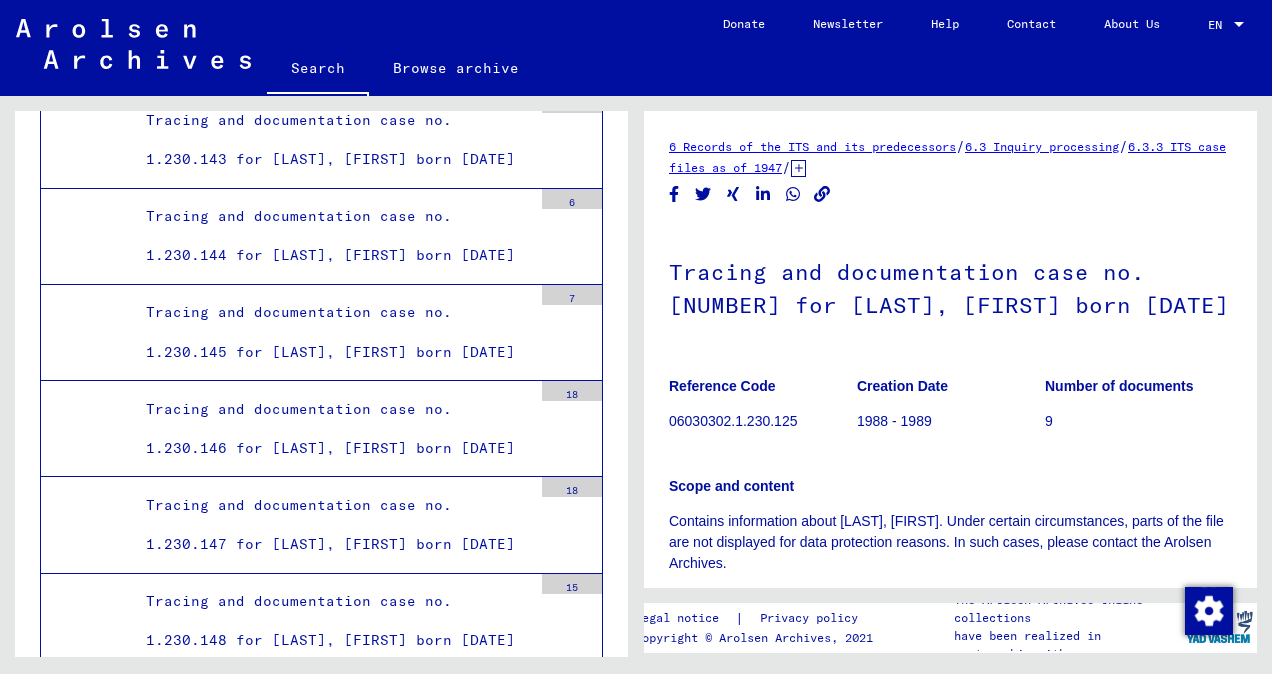 scroll, scrollTop: 0, scrollLeft: 0, axis: both 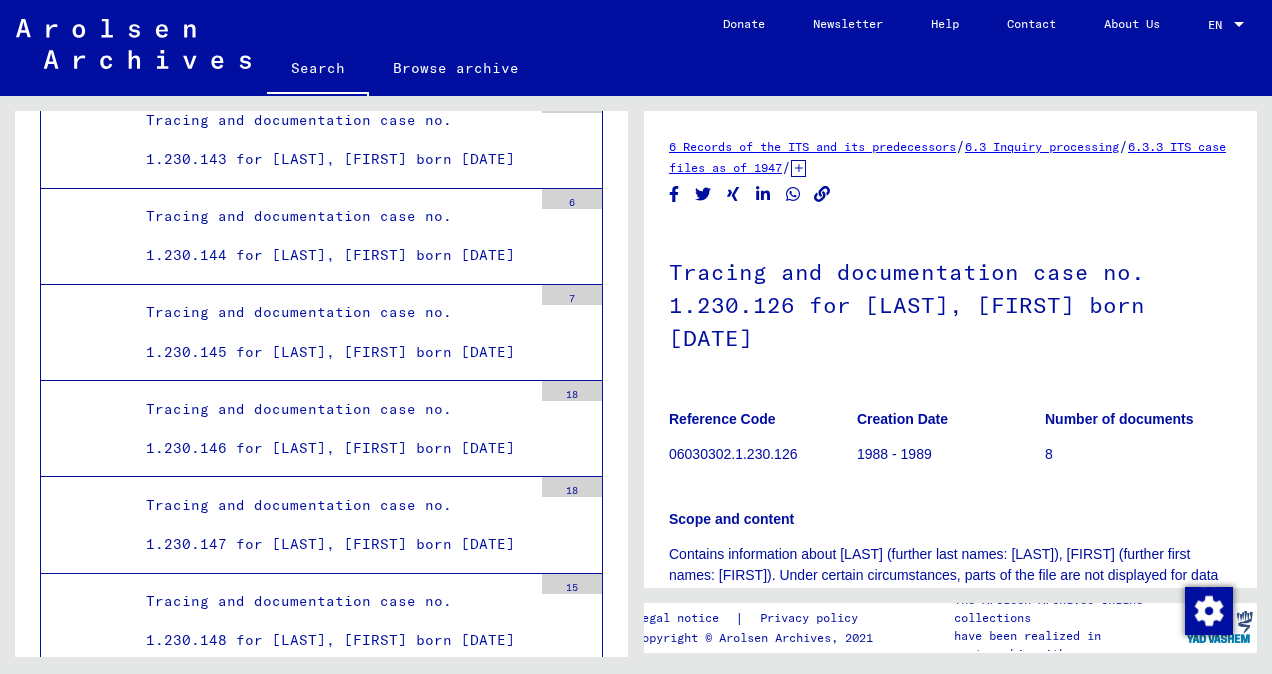 click on "6 Records of the ITS and its predecessors" 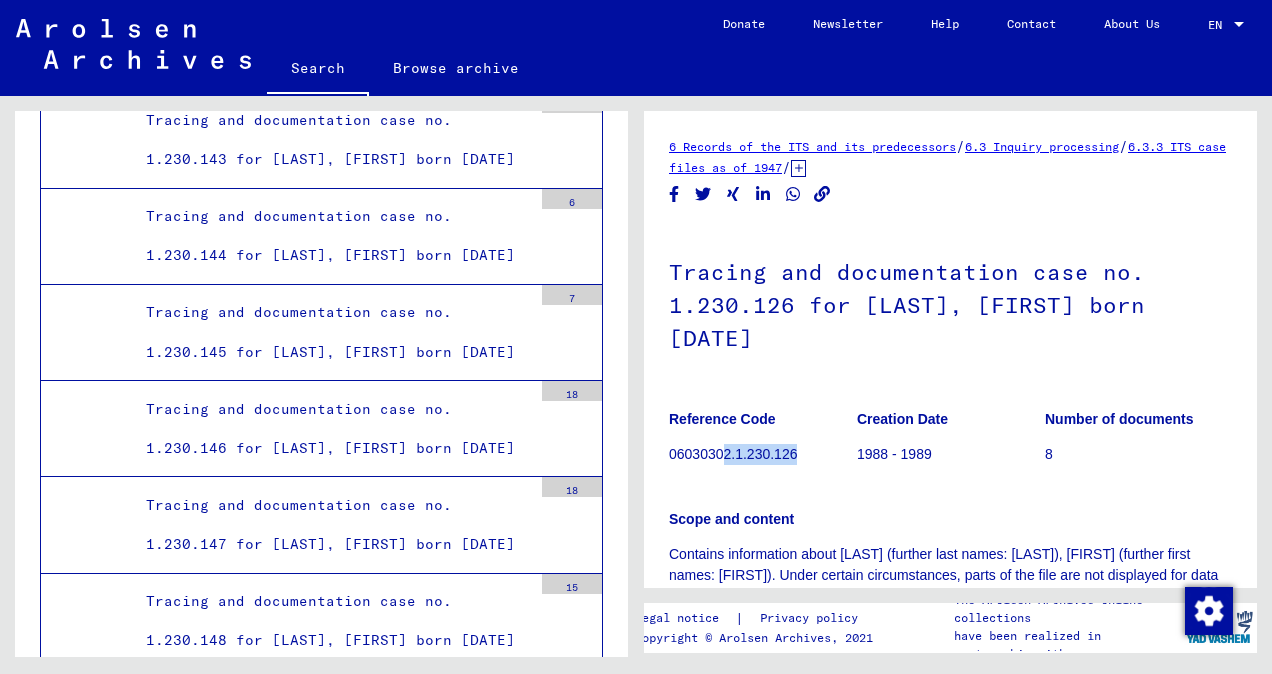 drag, startPoint x: 795, startPoint y: 447, endPoint x: 722, endPoint y: 472, distance: 77.16217 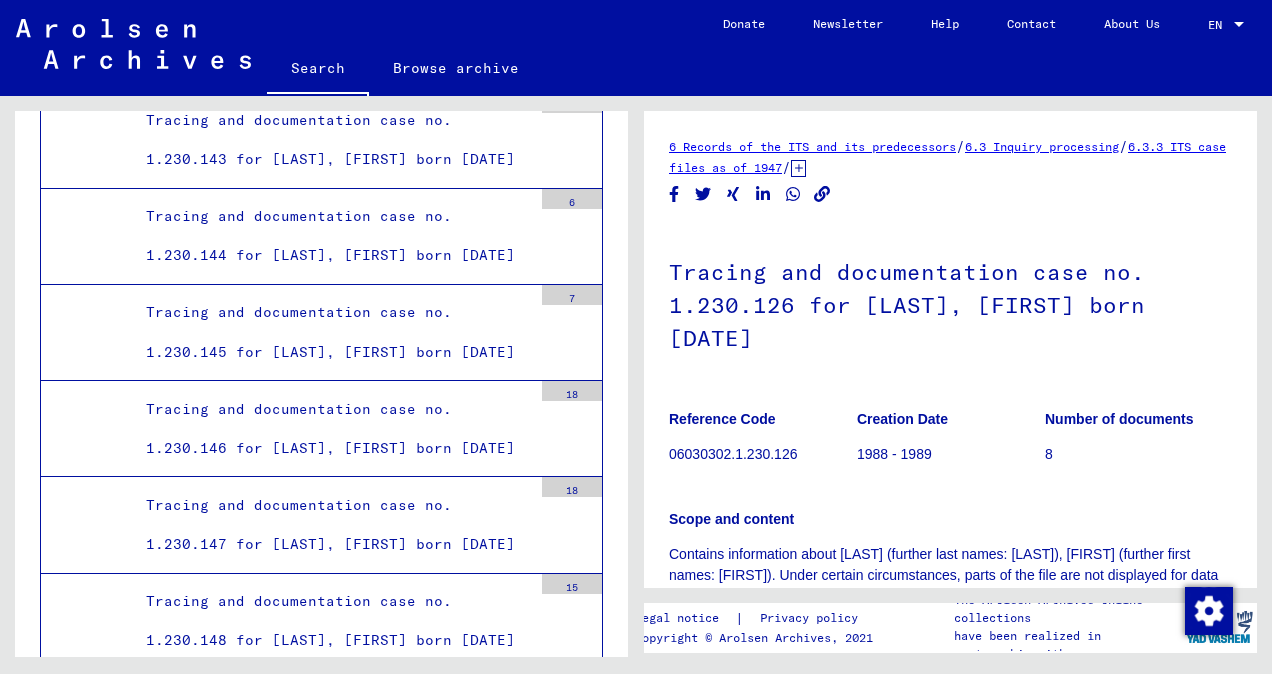 click on "8" 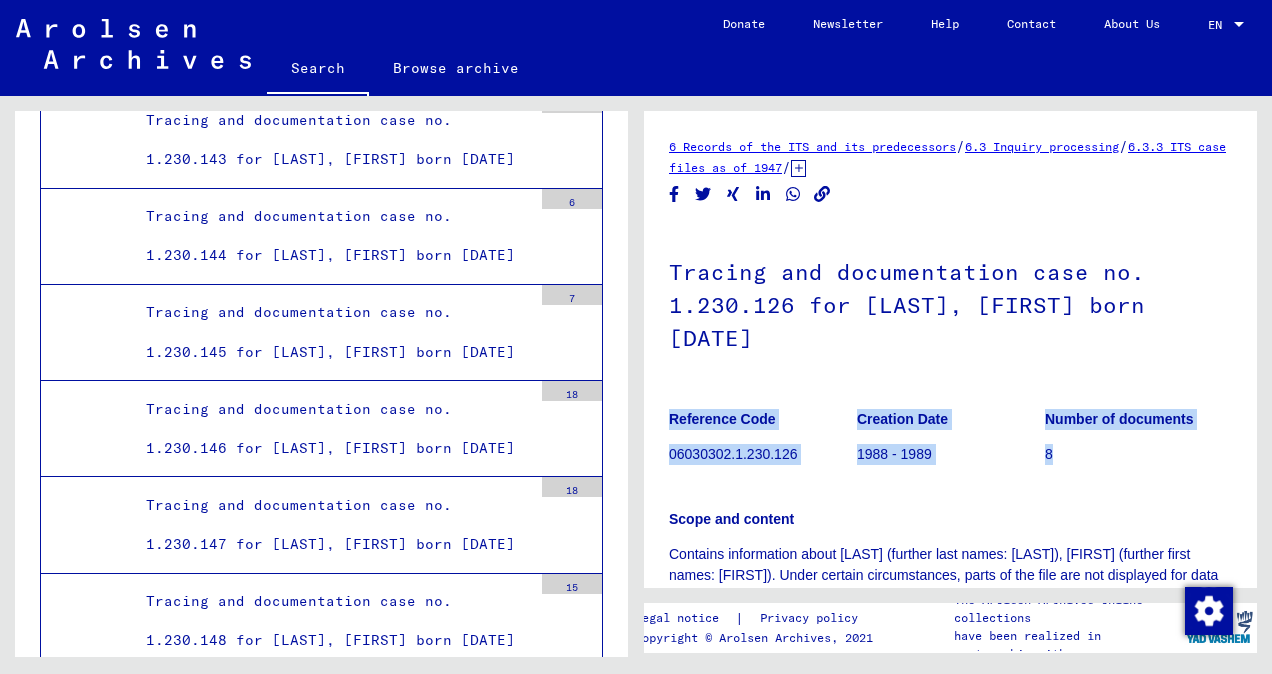 drag, startPoint x: 1066, startPoint y: 450, endPoint x: 648, endPoint y: 448, distance: 418.0048 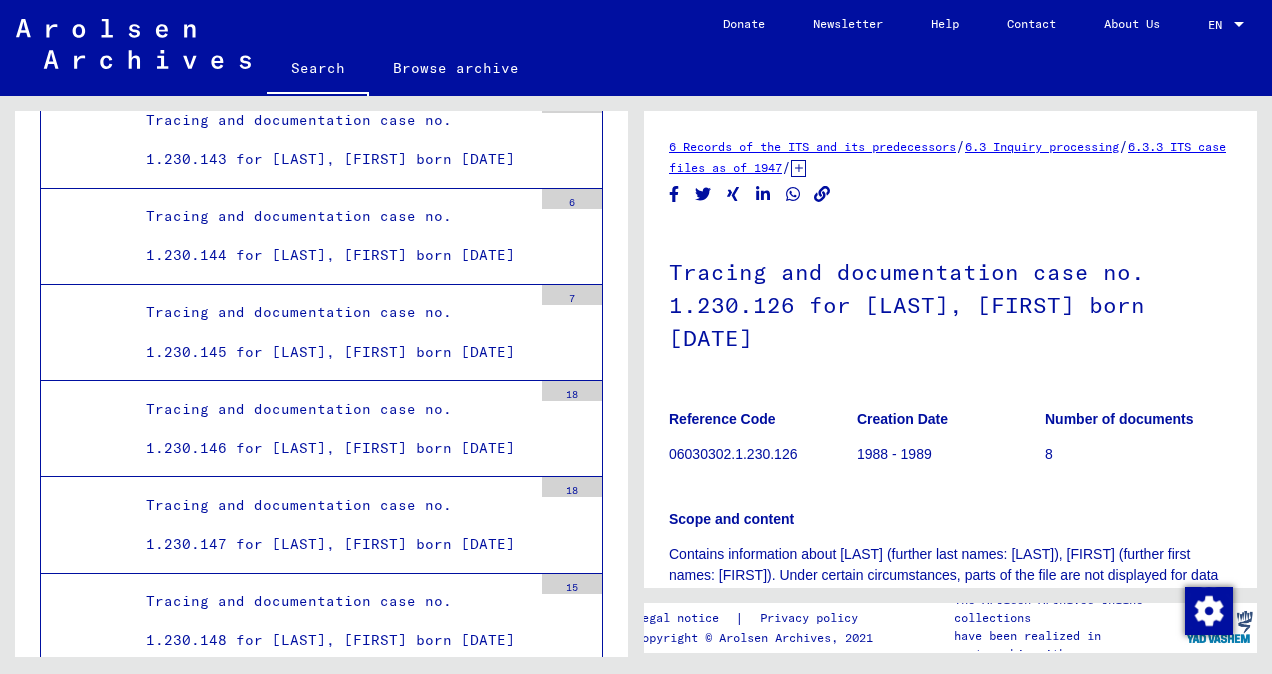 click on "6 Records of the ITS and its predecessors   /   6.3 Inquiry processing   /   6.3.3 ITS case files as of 1947   /   6.3.3.2 Repository of T/D cases   /   Tracing and documentation cases with (T/D) numbers between 1.000.000 and 1.249.999   /   Tracing and documentation cases with (T/D) numbers between 1.230.000 and 1.230.499   /  Tracing and documentation case no. 1.230.126 for [LAST], [FIRST] born [DATE] Reference Code 06030302.1.230.126 Creation Date 1988 - 1989 Number of documents 8 Scope and content Contains information about [LAST] (further last names: [LAST]), [FIRST] (further first names: [FIRST]). Under certain circumstances, parts of the file are not displayed for data protection reasons. In such cases, please contact the Arolsen Archives. See comments created before January 2022" 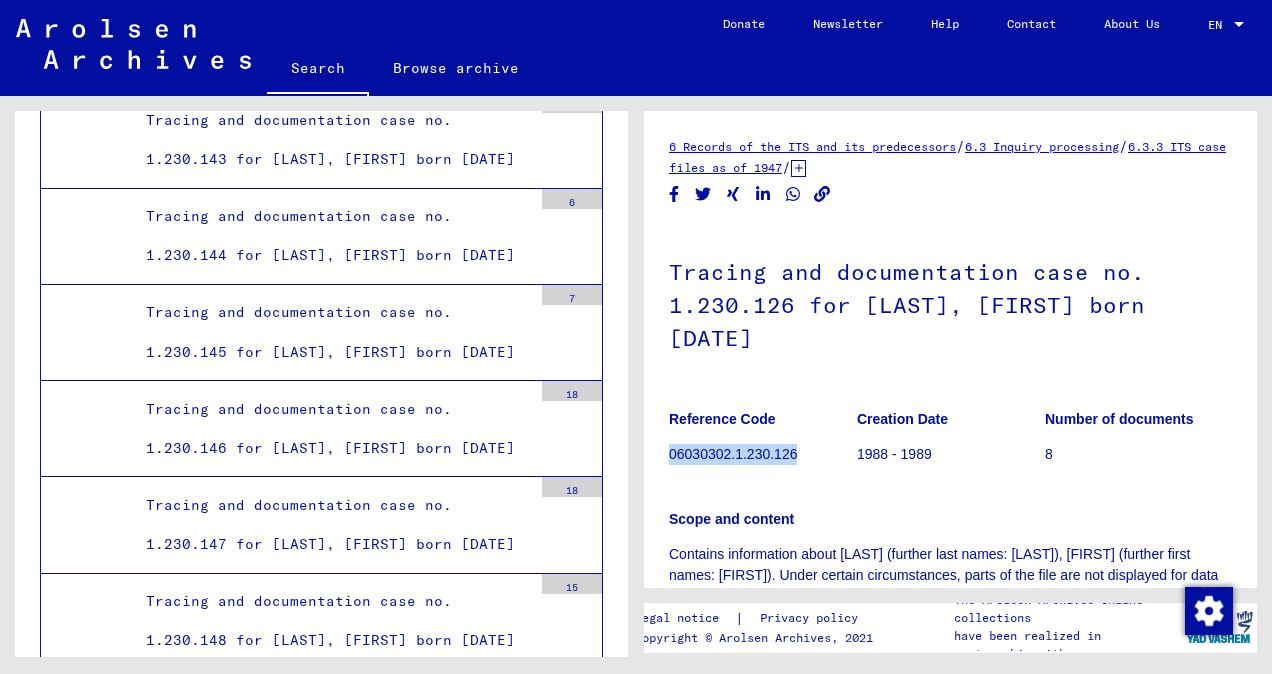 drag, startPoint x: 801, startPoint y: 457, endPoint x: 669, endPoint y: 458, distance: 132.00378 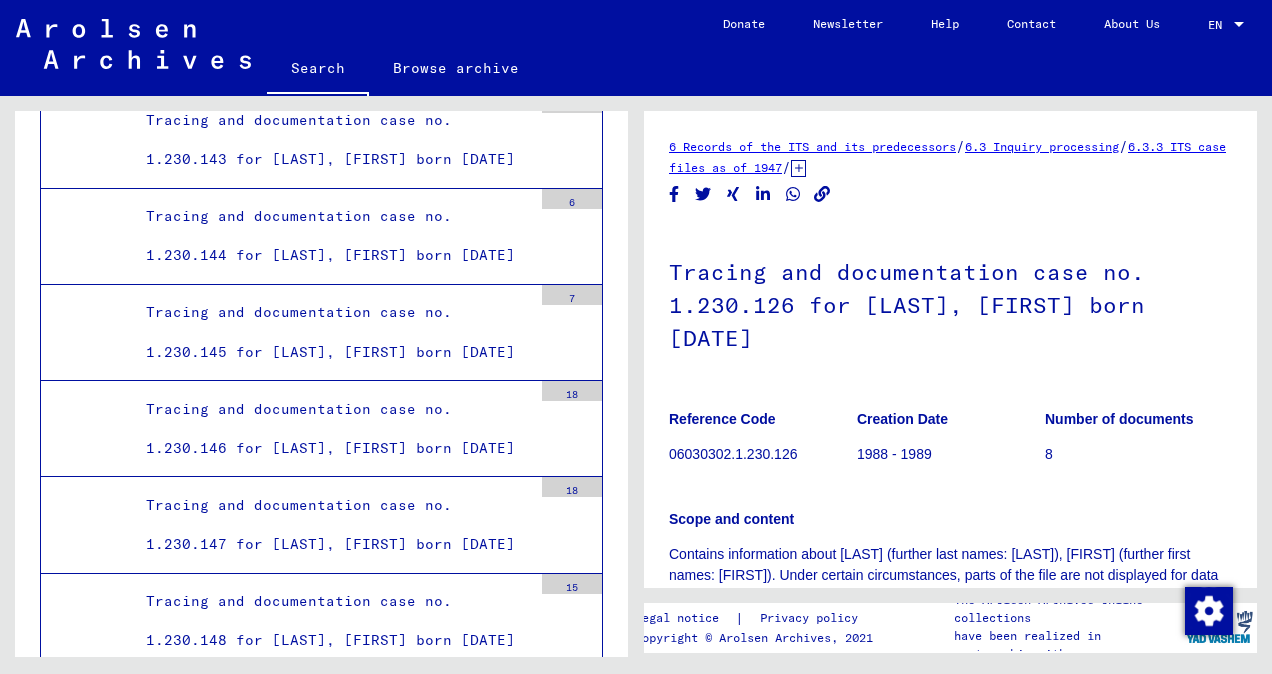 drag, startPoint x: 681, startPoint y: 457, endPoint x: 800, endPoint y: 494, distance: 124.61942 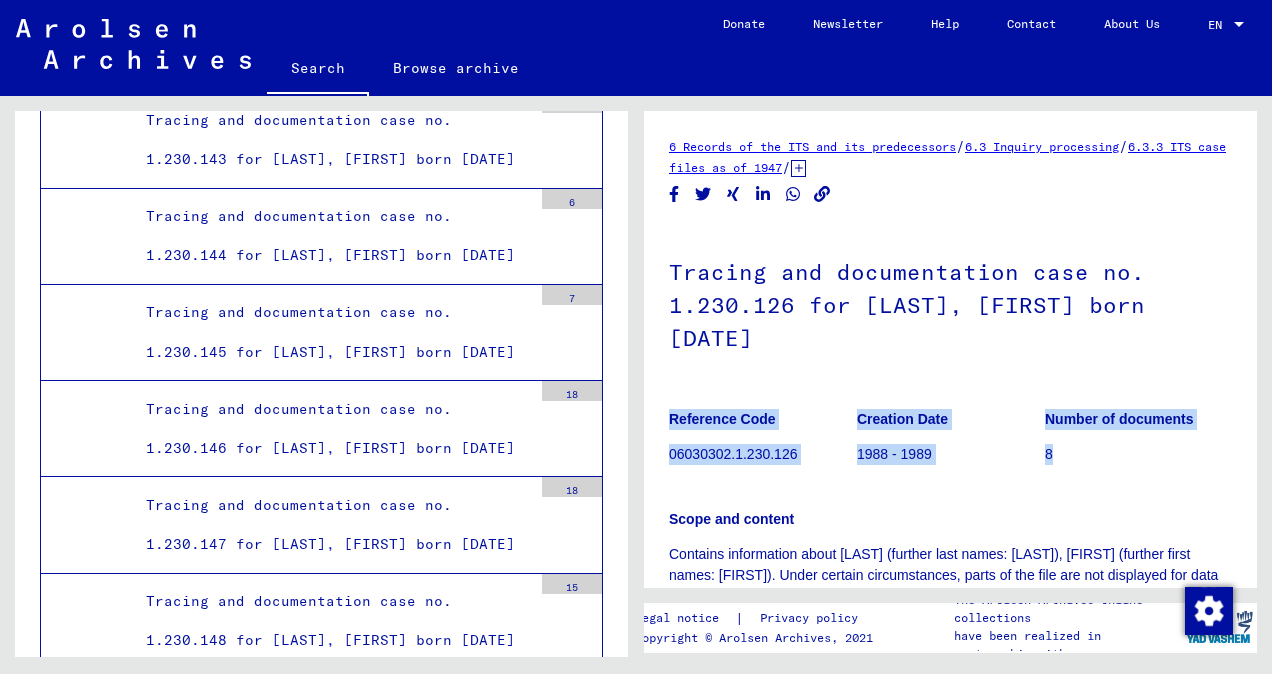 drag, startPoint x: 1051, startPoint y: 453, endPoint x: 660, endPoint y: 441, distance: 391.1841 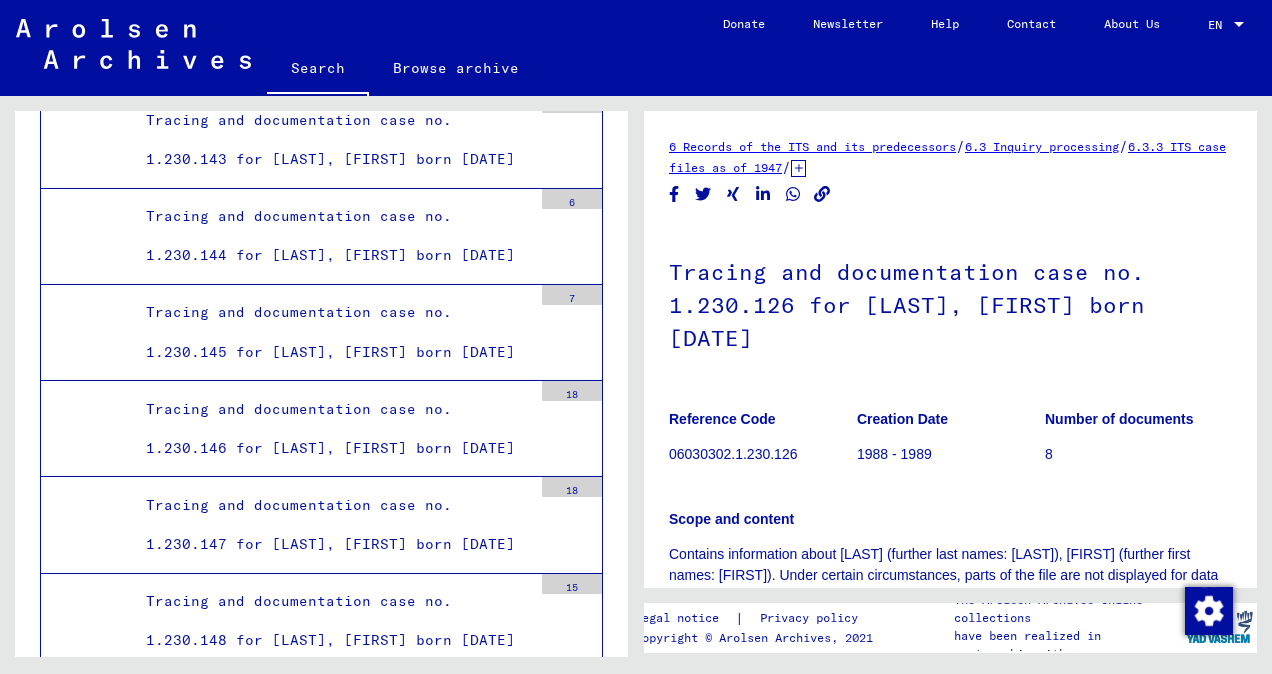 click on "Tracing and documentation case no. 1.230.127 for [LAST], [FIRST] born [DATE]" at bounding box center (331, -1466) 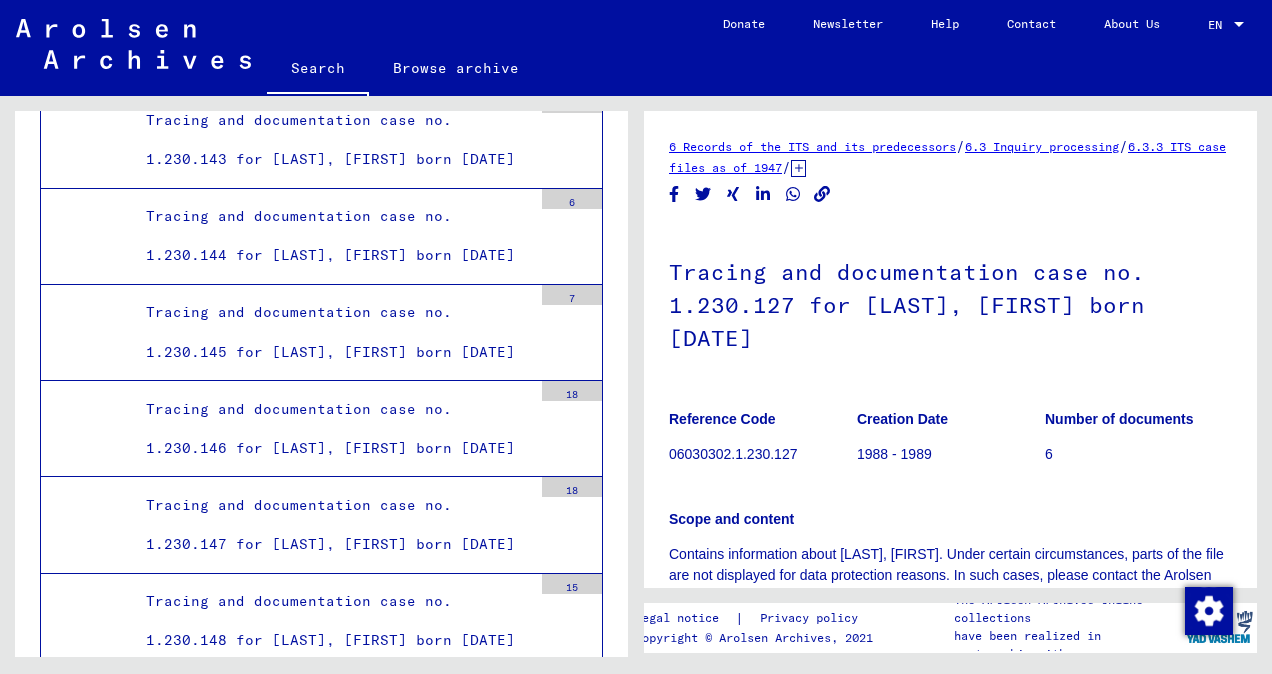 scroll, scrollTop: 0, scrollLeft: 0, axis: both 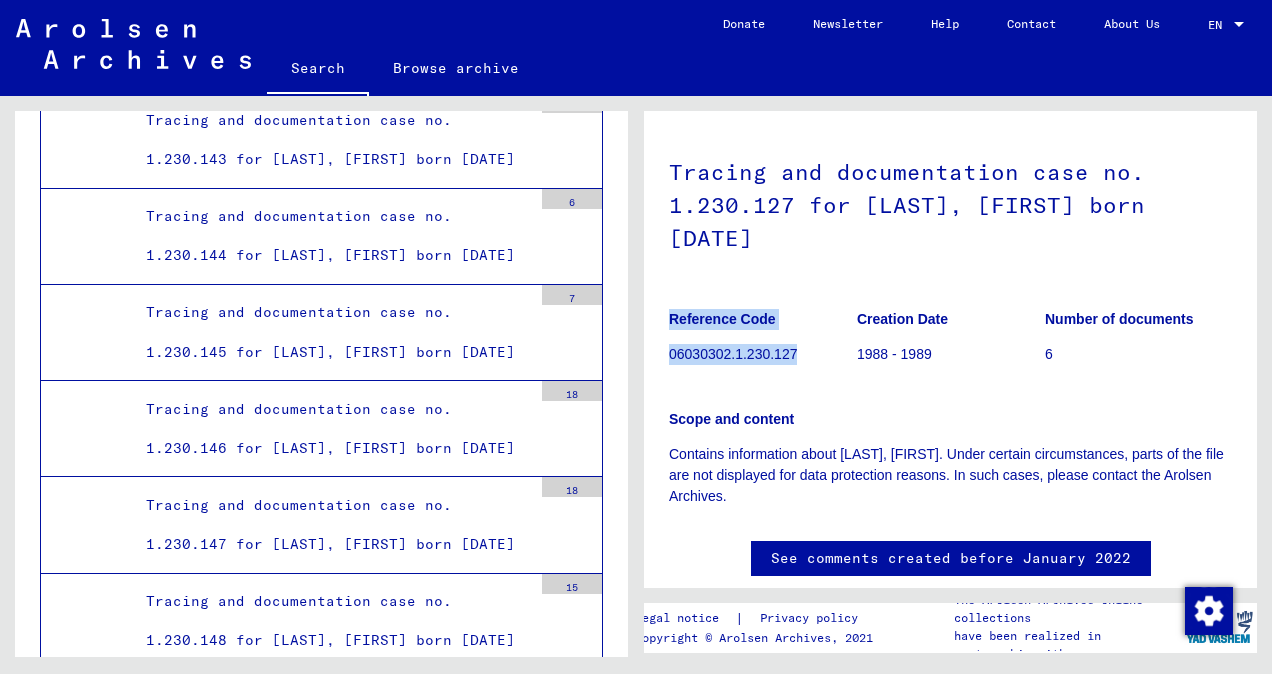 drag, startPoint x: 804, startPoint y: 352, endPoint x: 658, endPoint y: 352, distance: 146 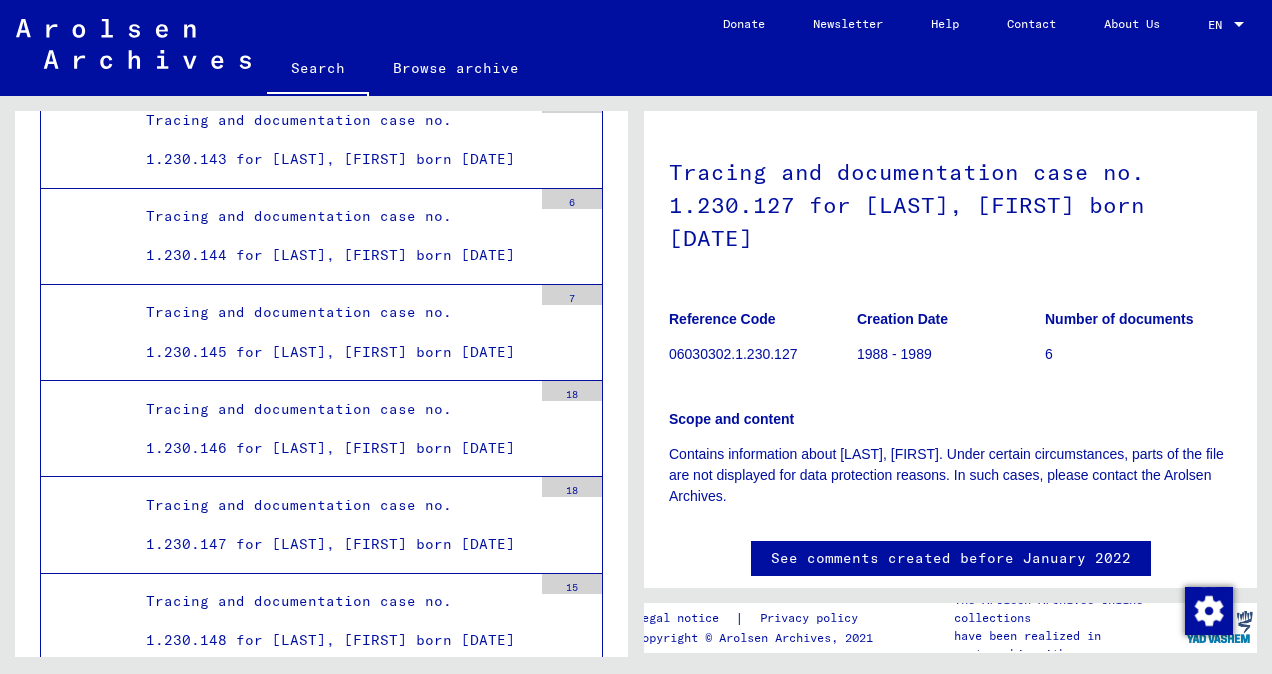 click on "Tracing and documentation case no. 1.230.126 for [LAST], [FIRST] born [DATE]" at bounding box center [331, -1563] 